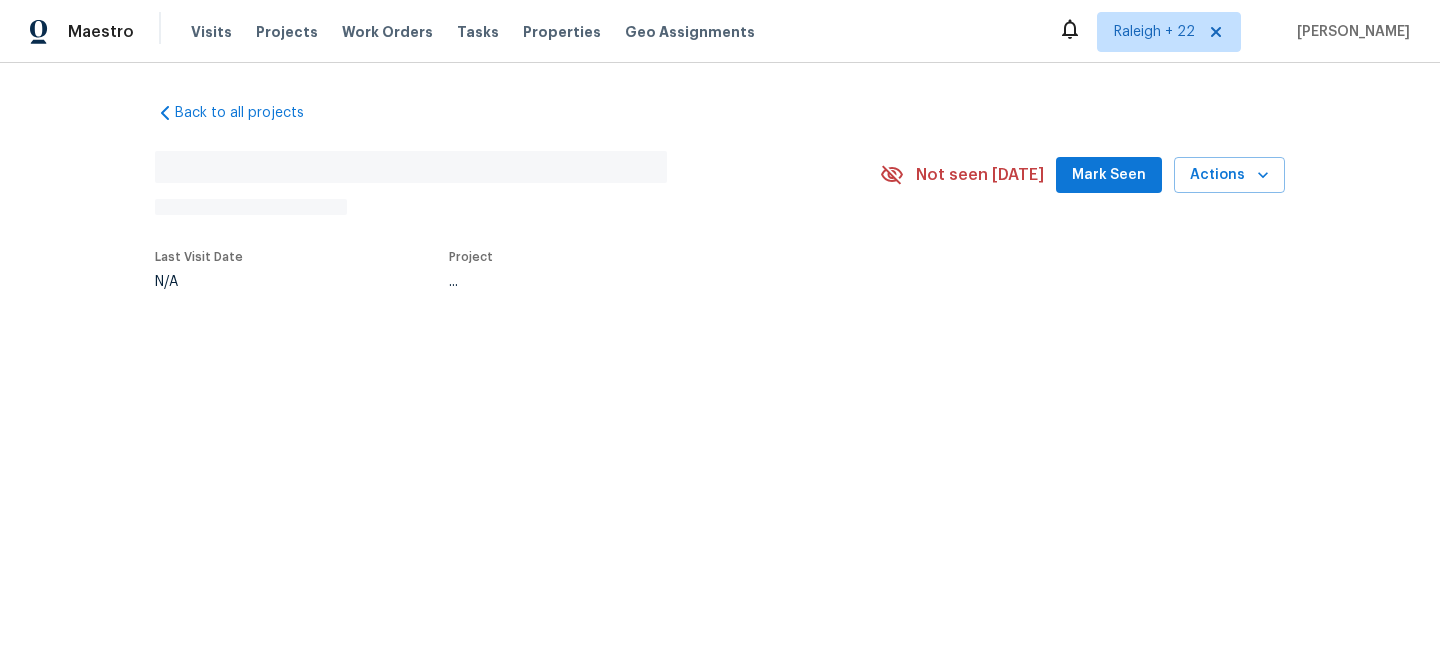 scroll, scrollTop: 0, scrollLeft: 0, axis: both 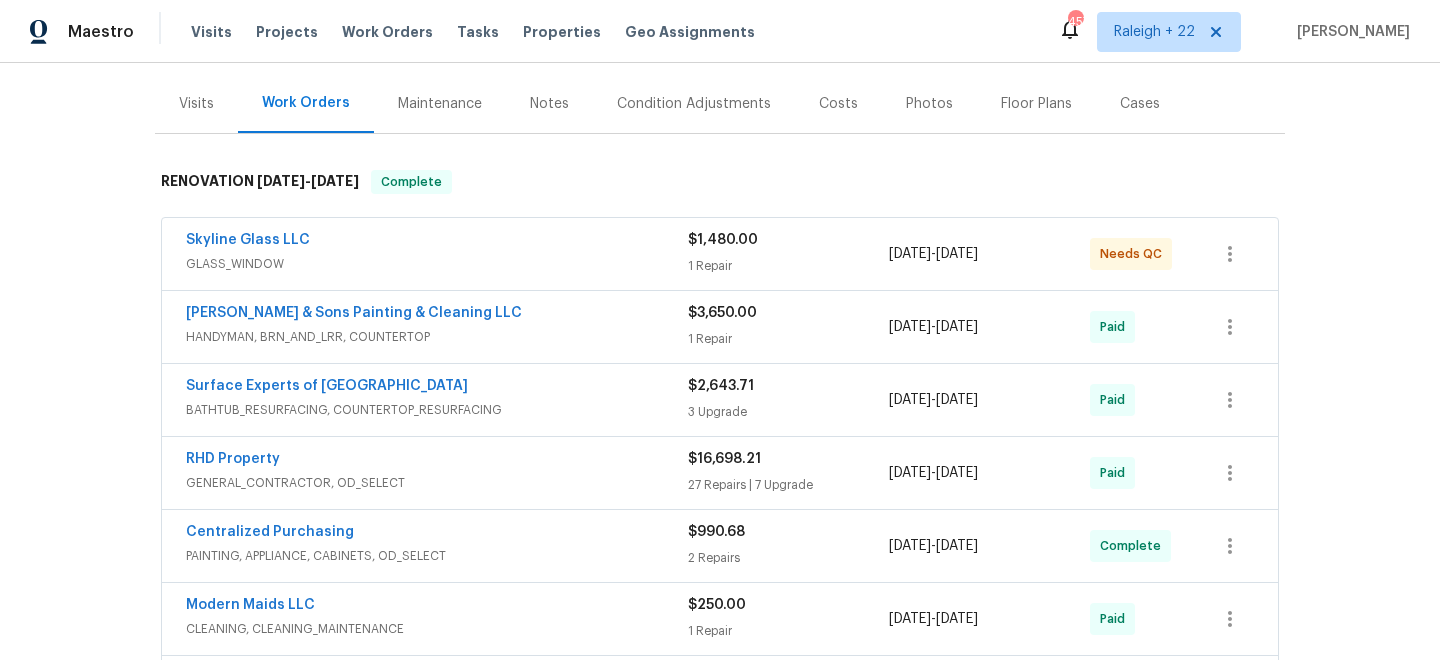 click on "GLASS_WINDOW" at bounding box center [437, 264] 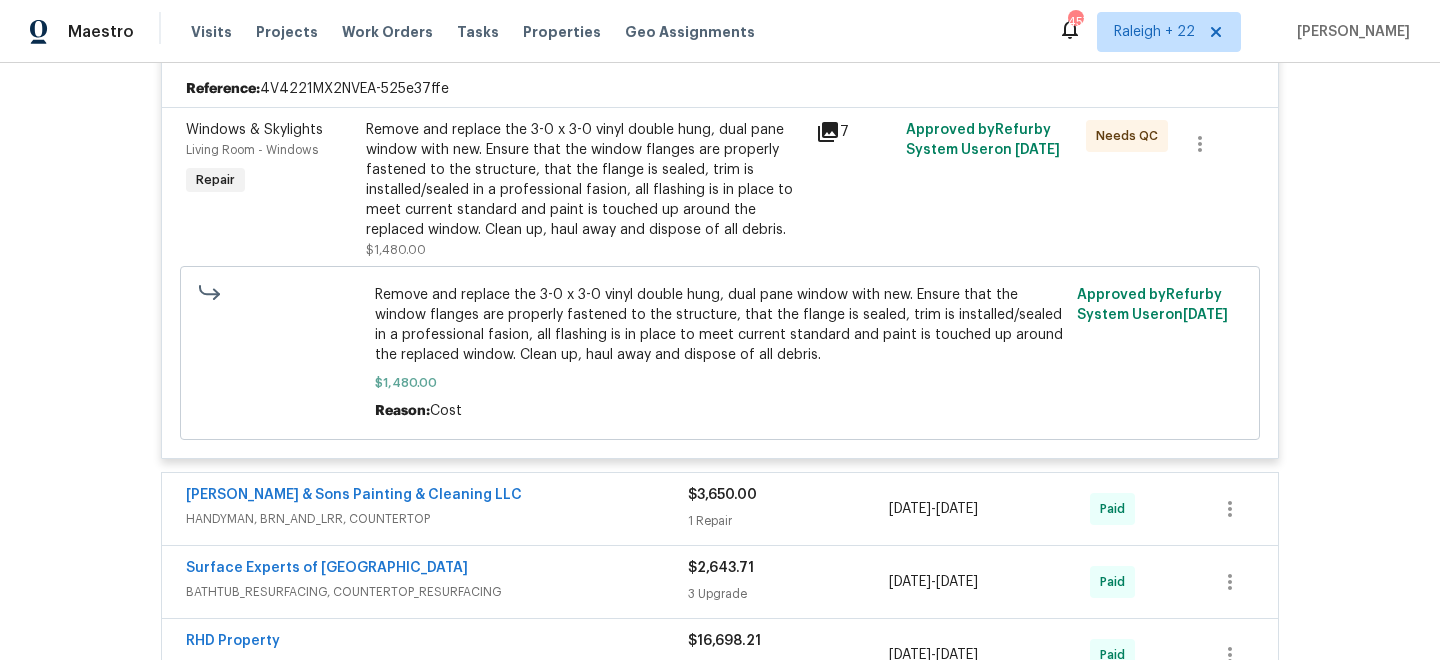 scroll, scrollTop: 510, scrollLeft: 0, axis: vertical 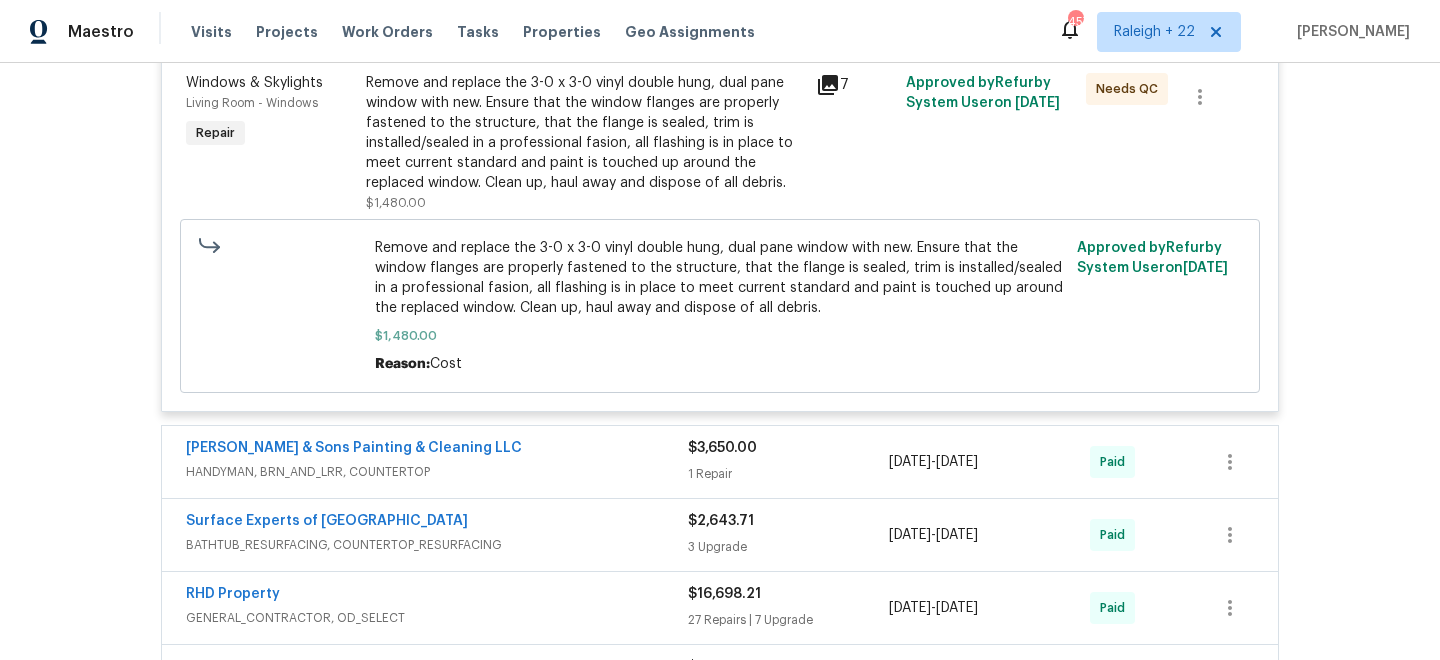 click on "HANDYMAN, BRN_AND_LRR, COUNTERTOP" at bounding box center (437, 472) 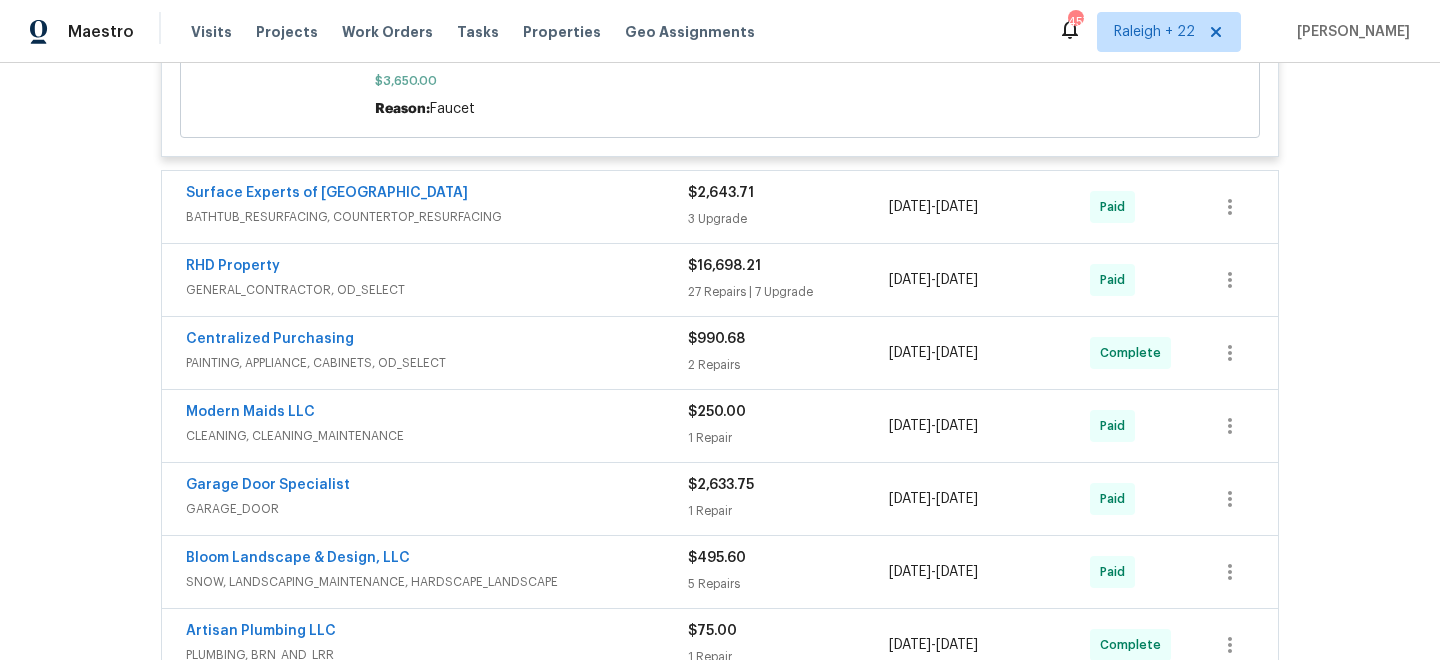 scroll, scrollTop: 1423, scrollLeft: 0, axis: vertical 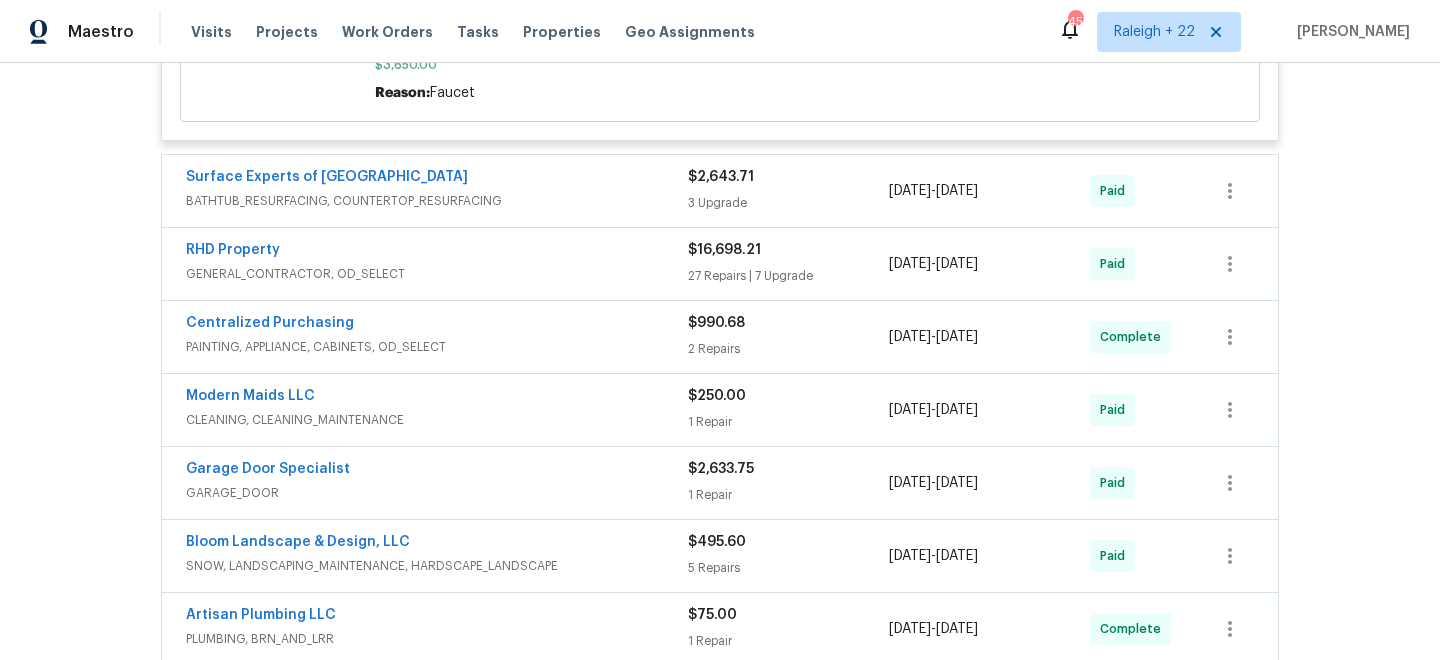 click on "BATHTUB_RESURFACING, COUNTERTOP_RESURFACING" at bounding box center (437, 201) 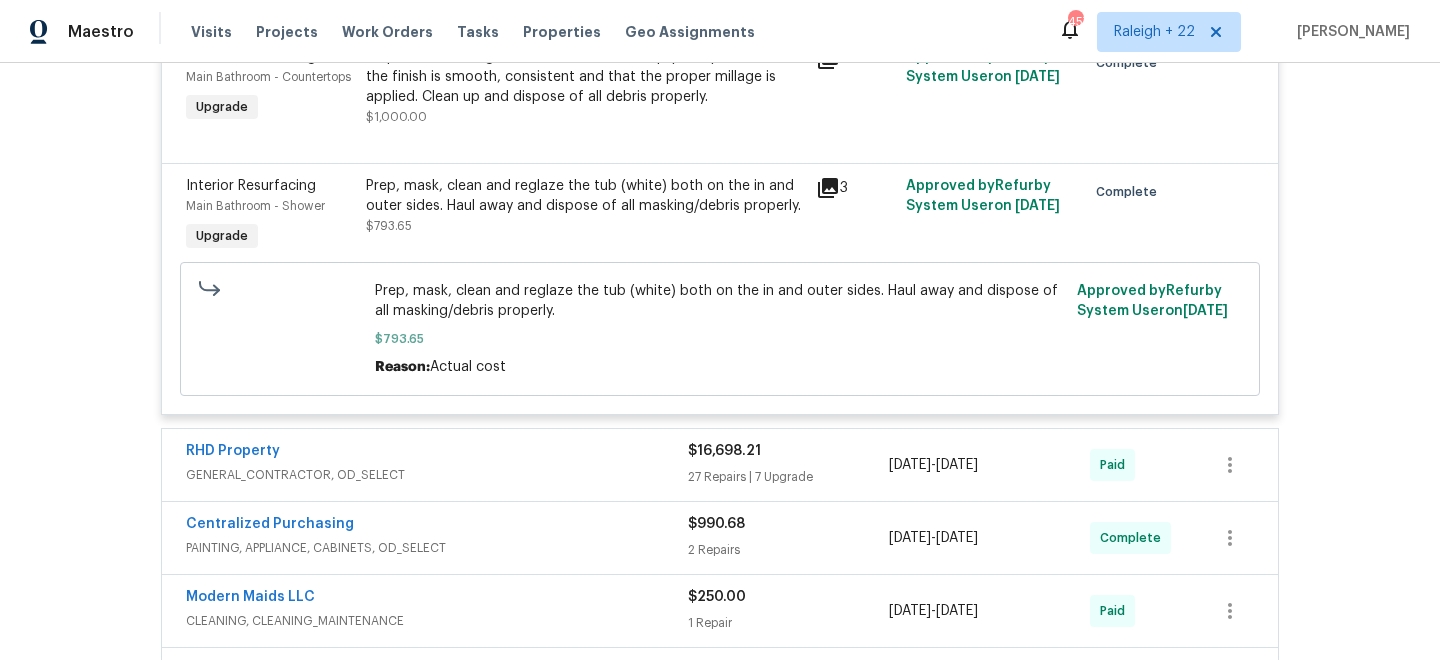 scroll, scrollTop: 1926, scrollLeft: 0, axis: vertical 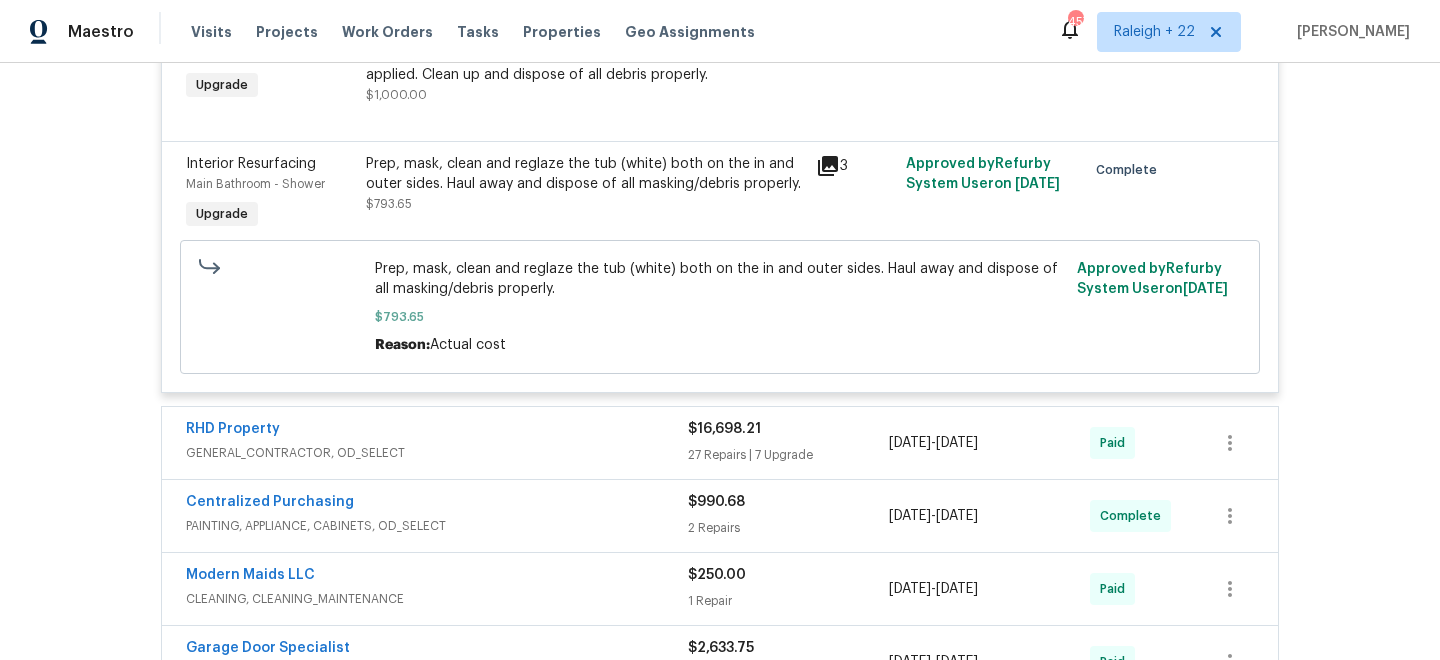 click on "GENERAL_CONTRACTOR, OD_SELECT" at bounding box center (437, 453) 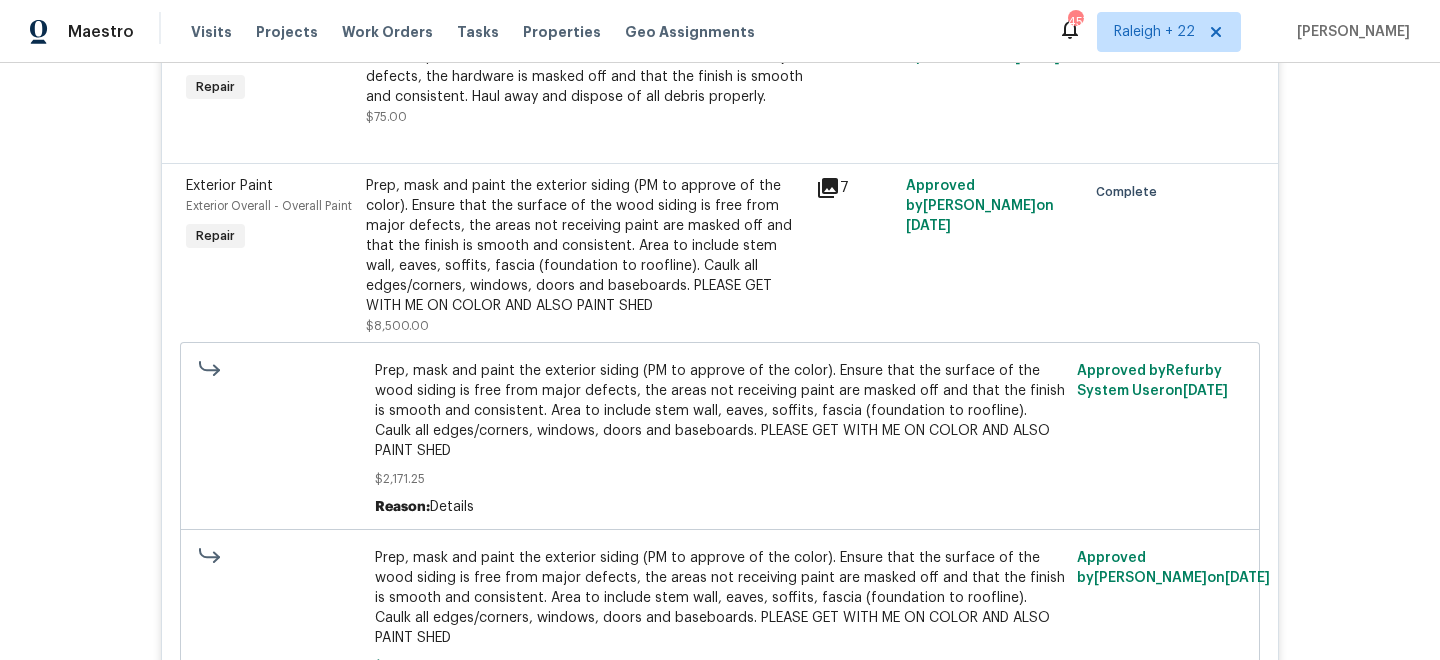 scroll, scrollTop: 5062, scrollLeft: 0, axis: vertical 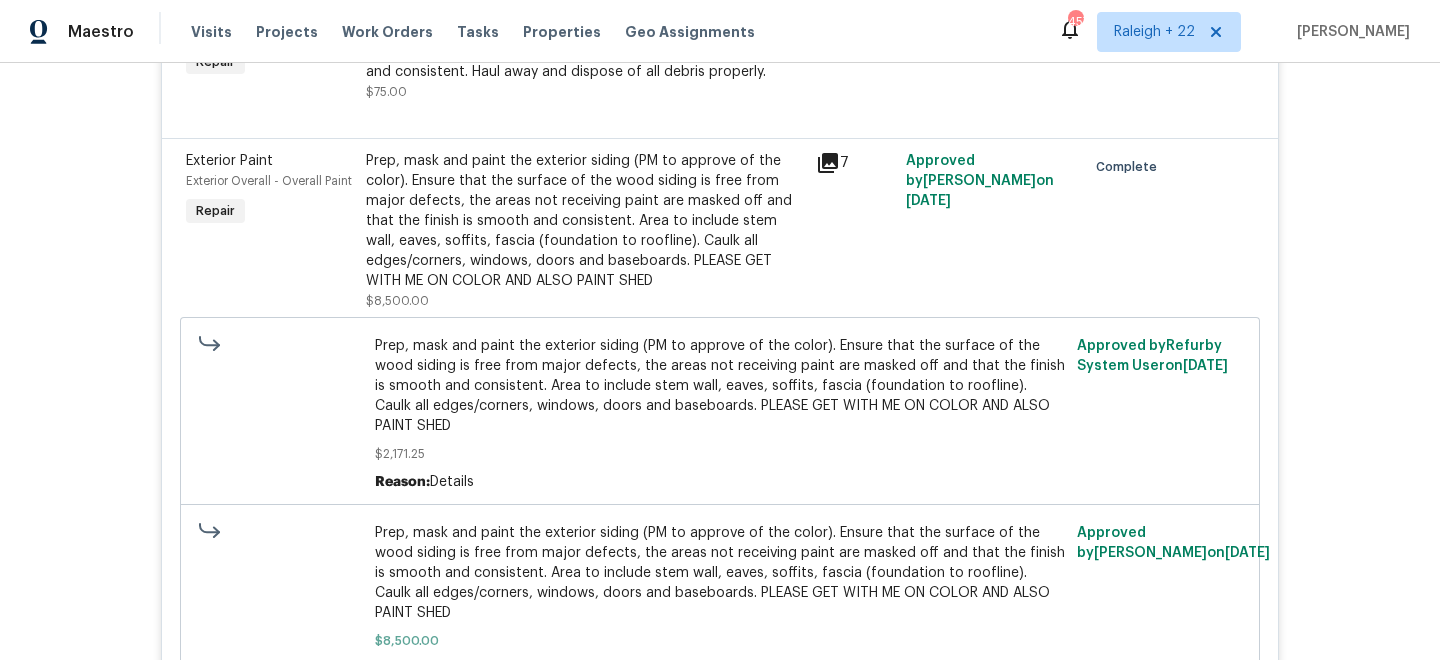 click on "Prep, mask and paint the exterior siding  (PM to approve of the color). Ensure that the surface of the wood siding is free from major defects, the areas not receiving paint are masked off and that the finish is smooth and consistent. Area to include stem wall, eaves, soffits, fascia (foundation to roofline). Caulk all edges/corners, windows, doors and baseboards.
PLEASE GET WITH ME ON COLOR AND ALSO PAINT SHED" at bounding box center (585, 221) 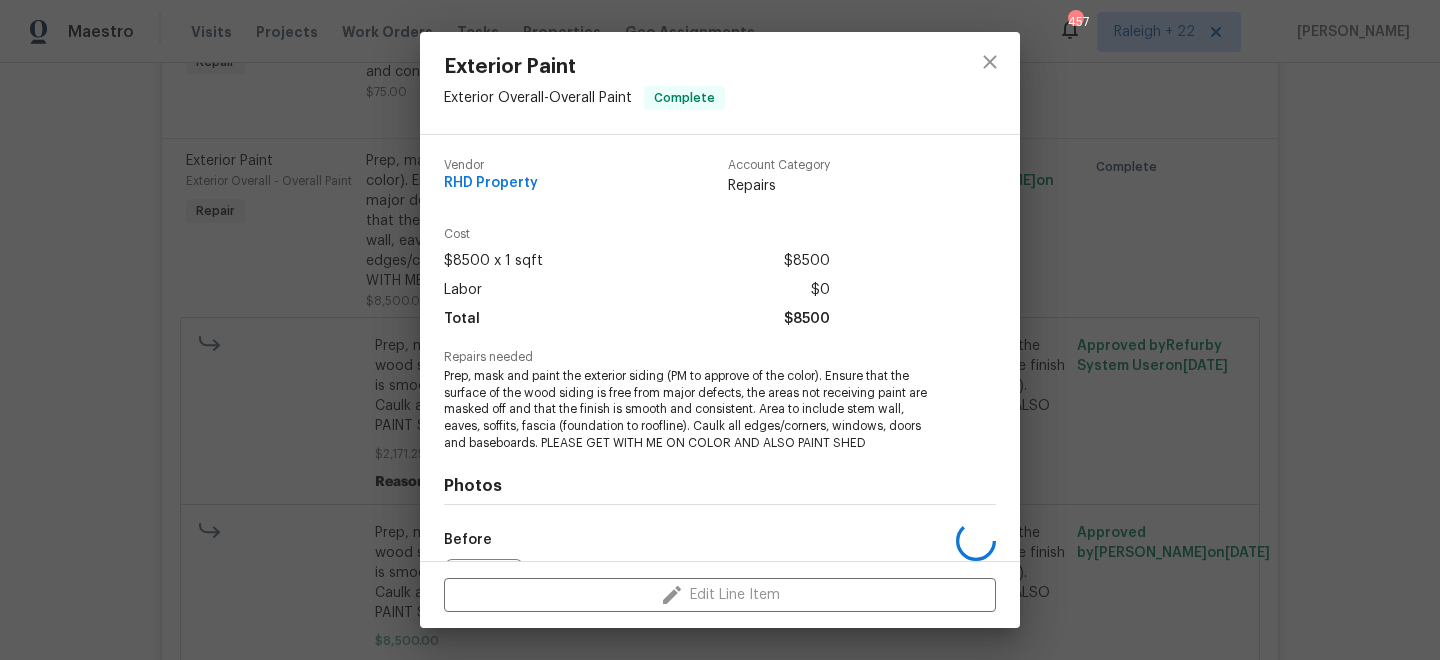 scroll, scrollTop: 228, scrollLeft: 0, axis: vertical 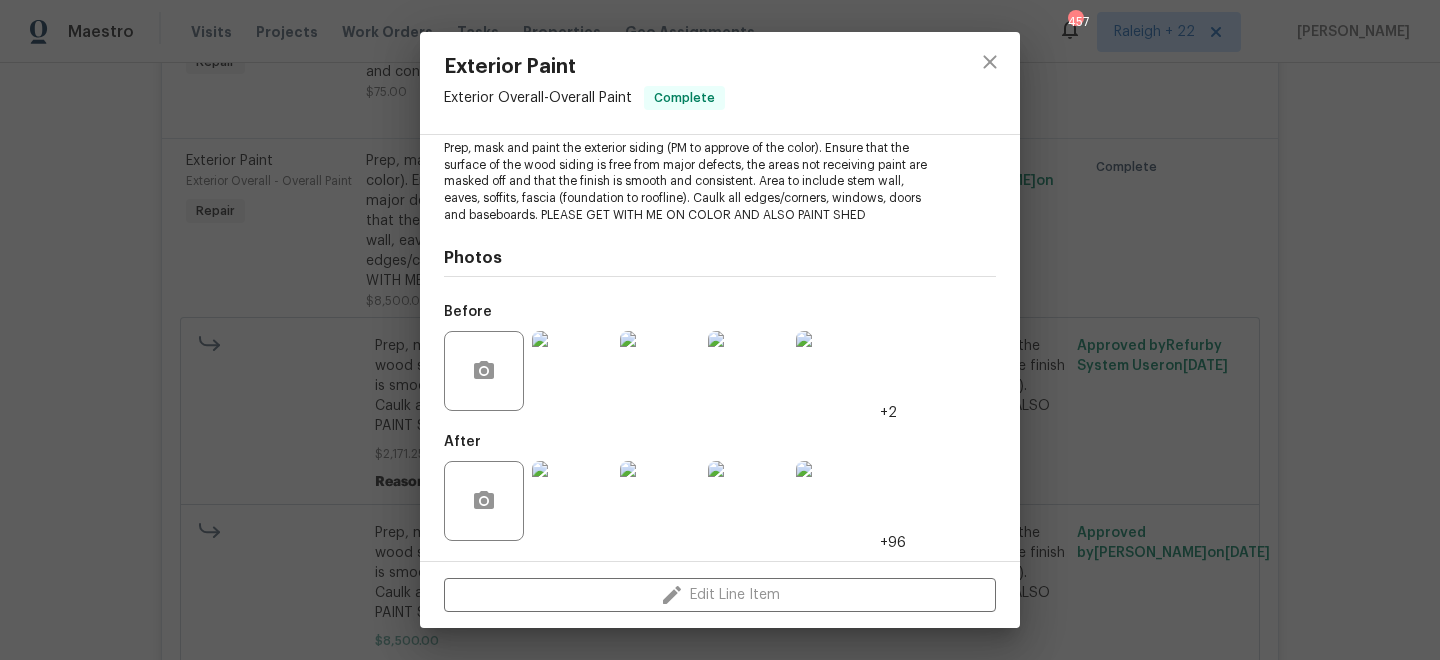 click at bounding box center (572, 501) 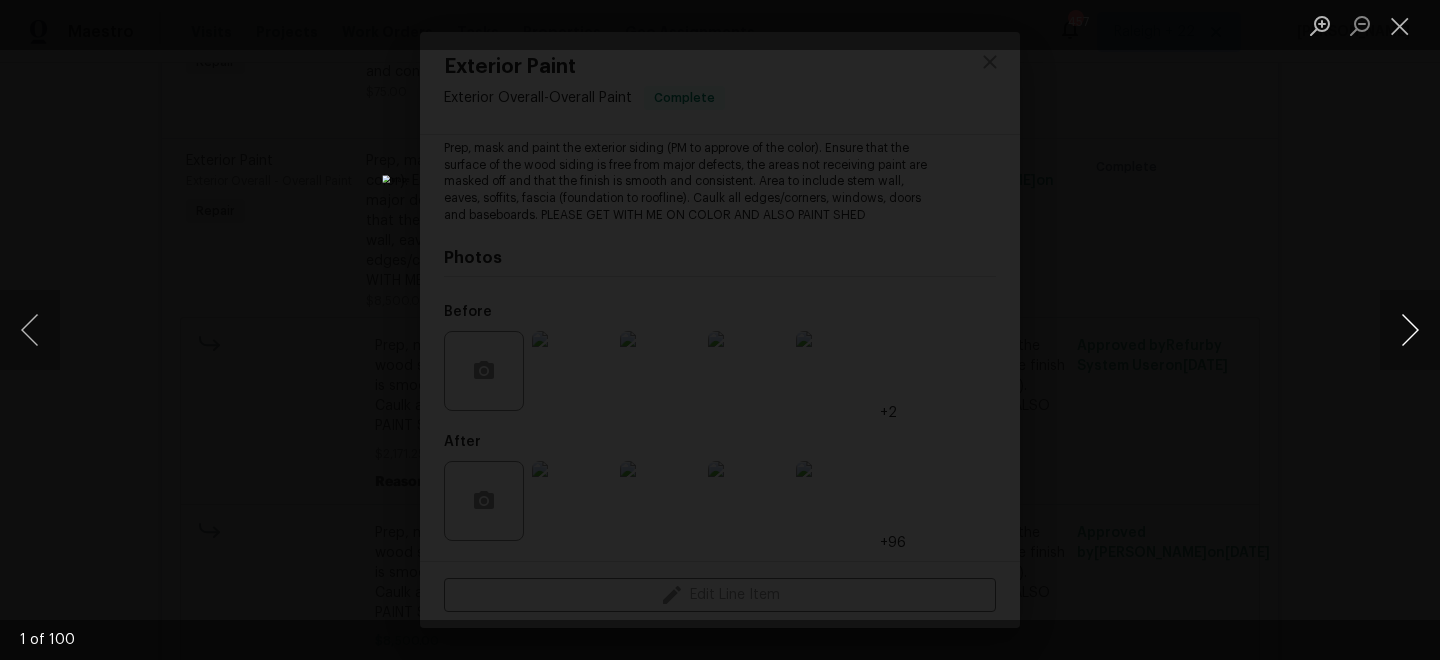 click at bounding box center (1410, 330) 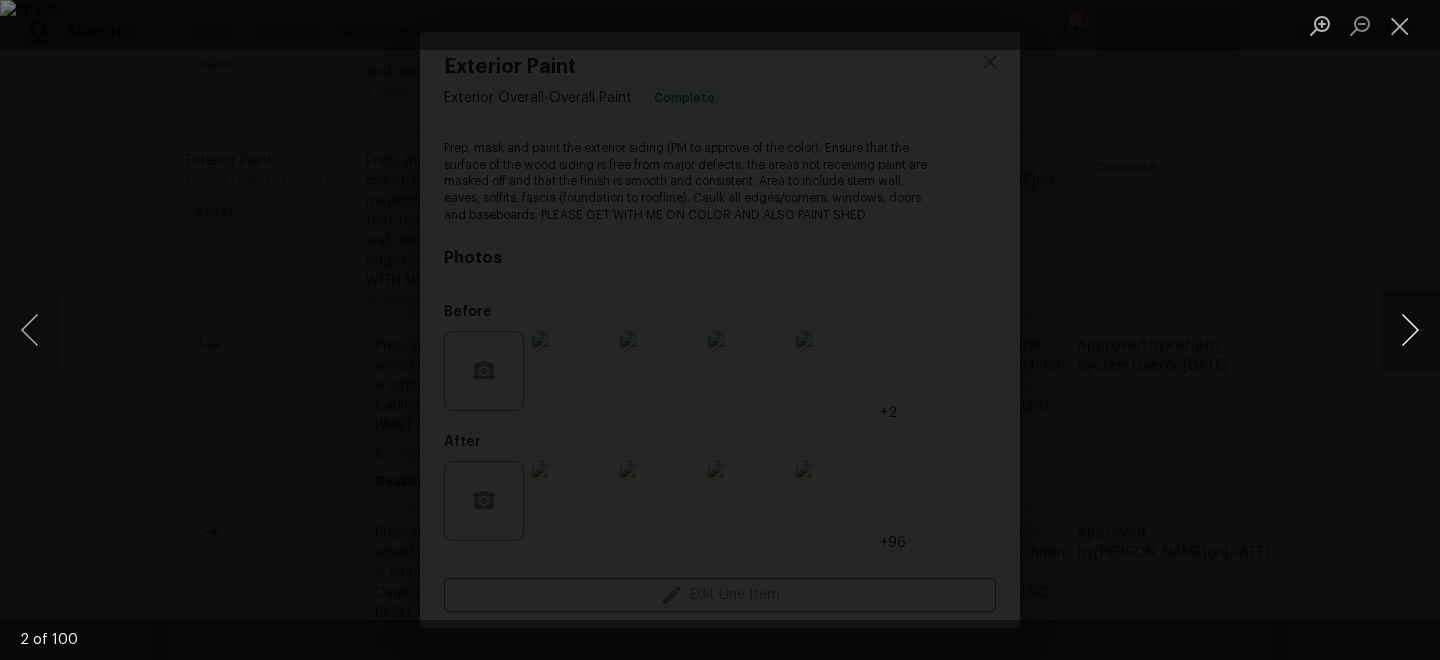 click at bounding box center [1410, 330] 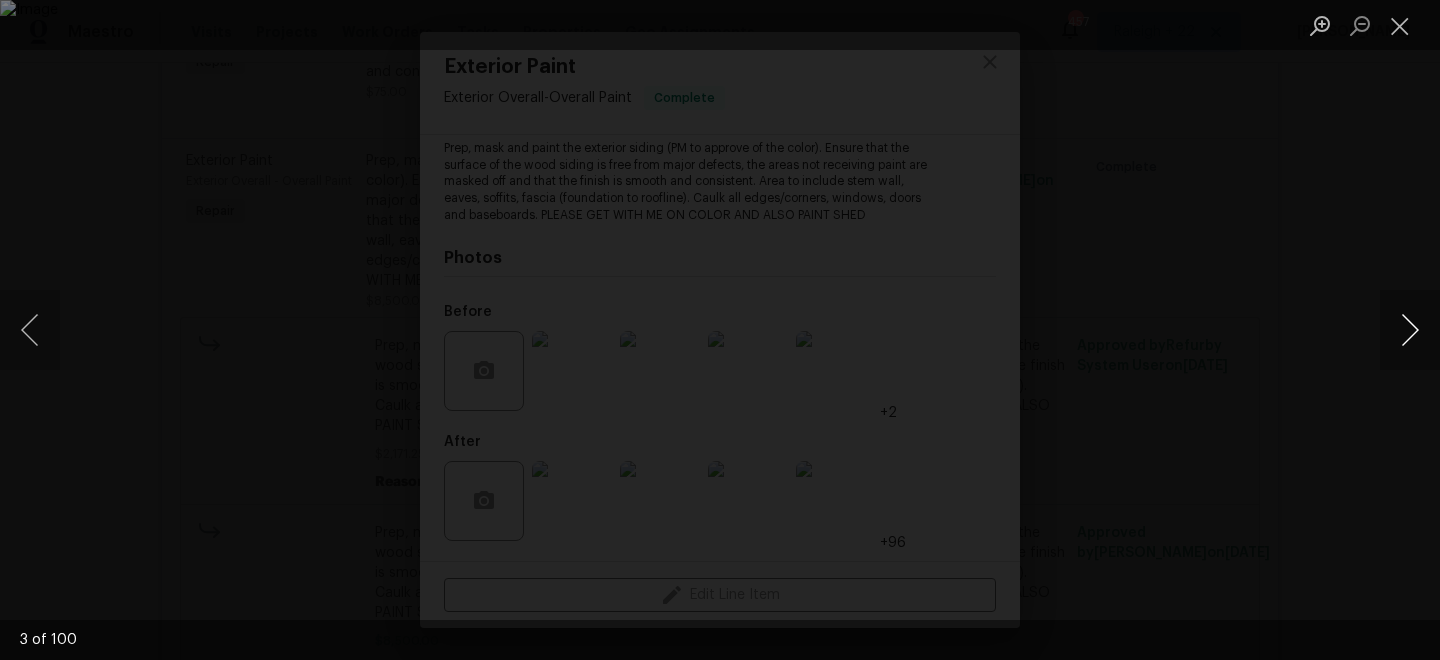 click at bounding box center (1410, 330) 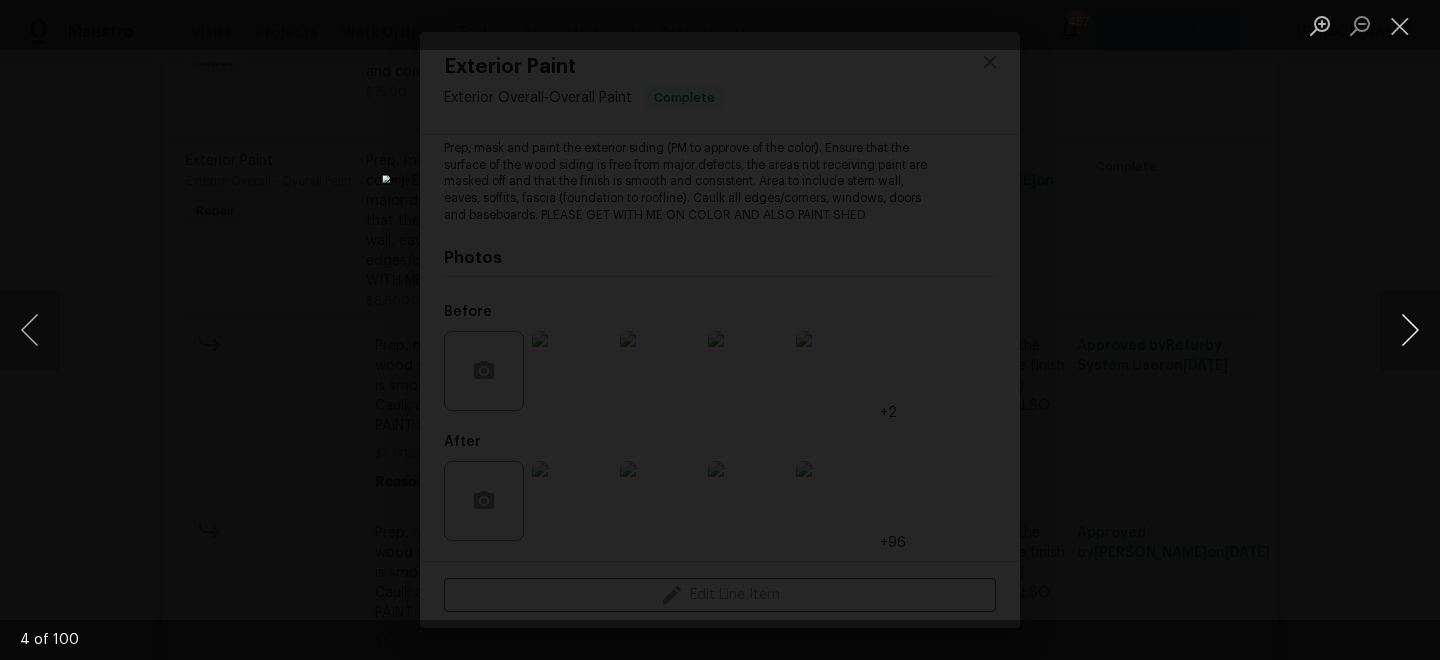 click at bounding box center (1410, 330) 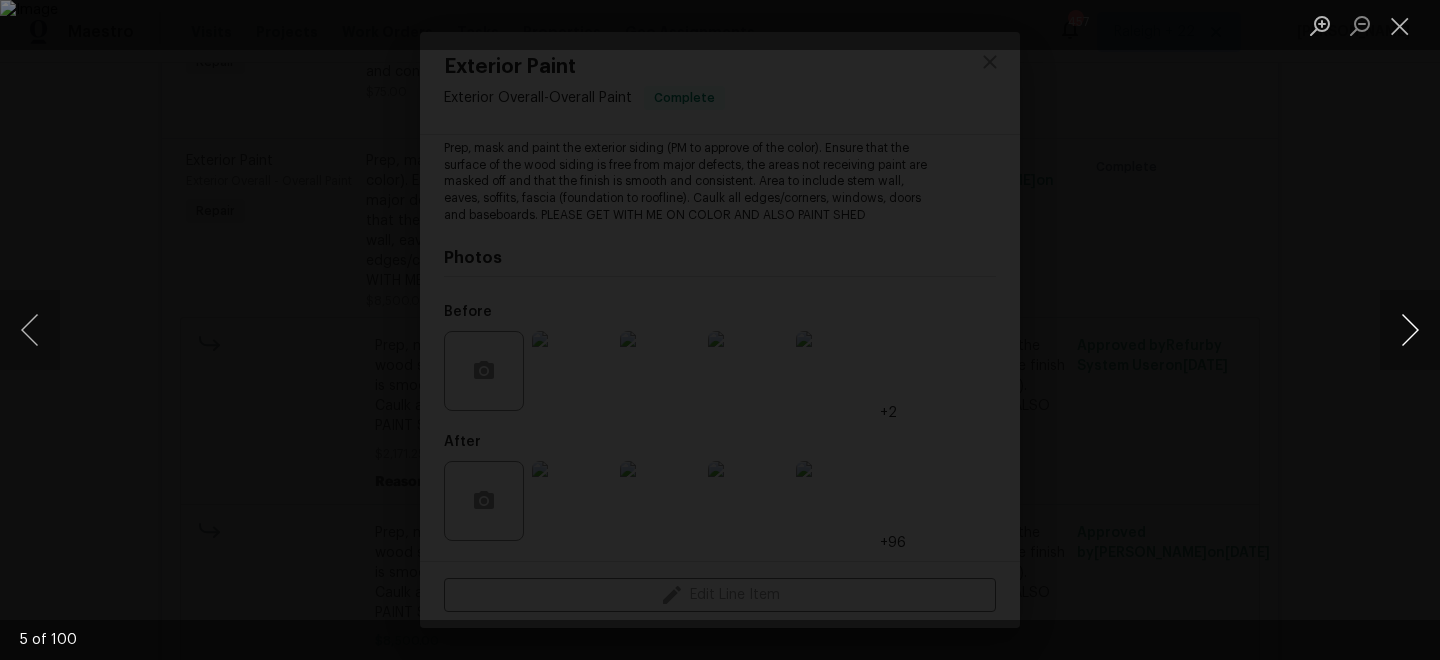 click at bounding box center (1410, 330) 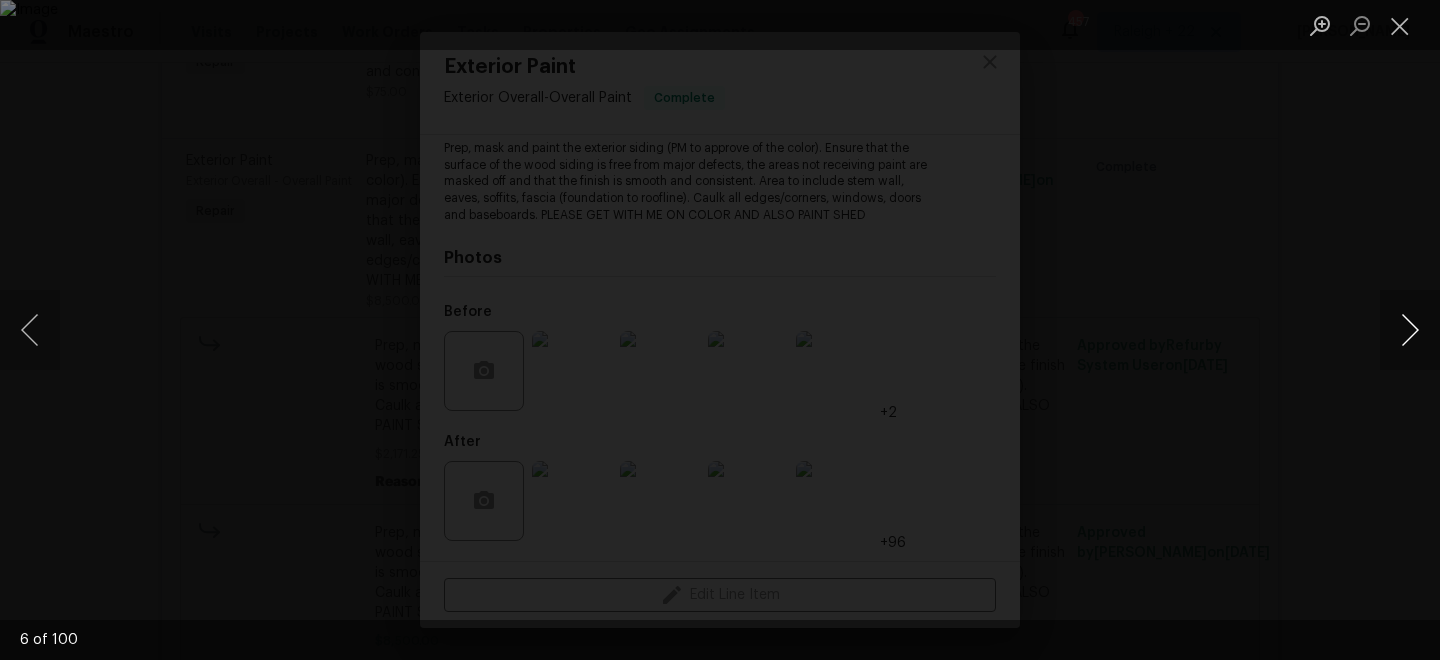 click at bounding box center (1410, 330) 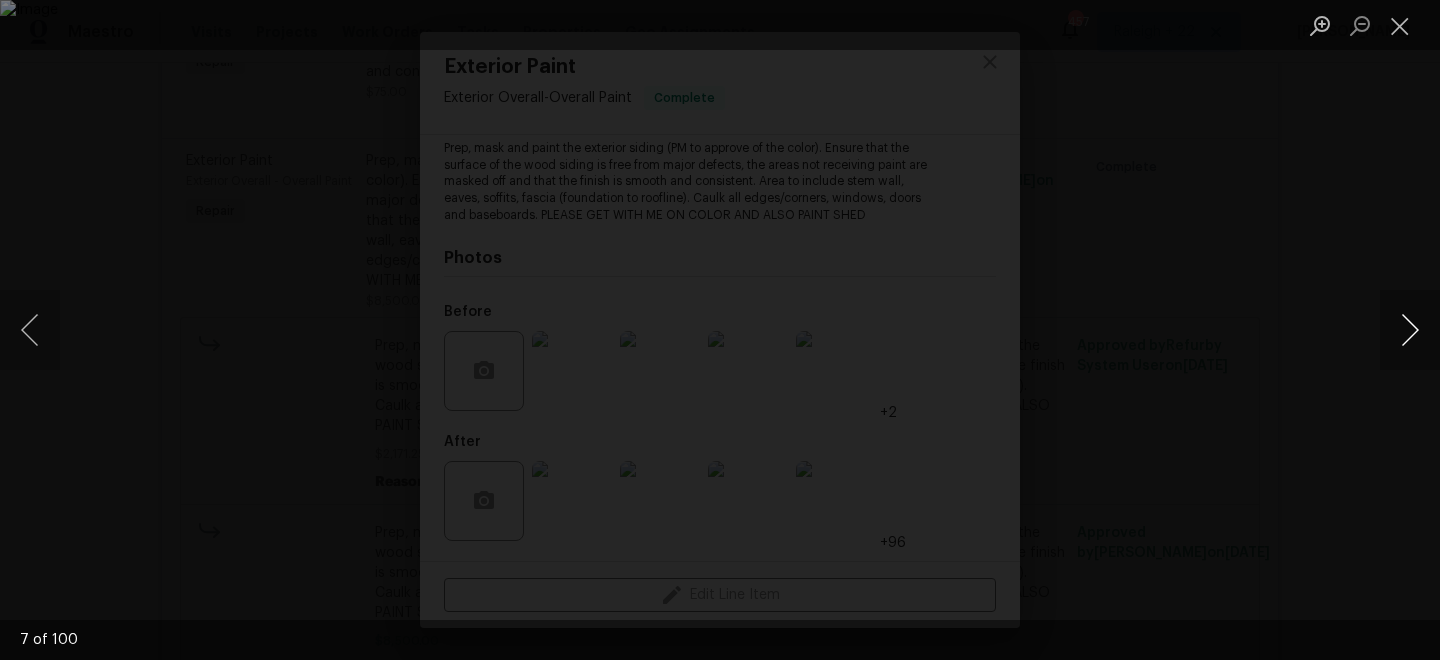 click at bounding box center (1410, 330) 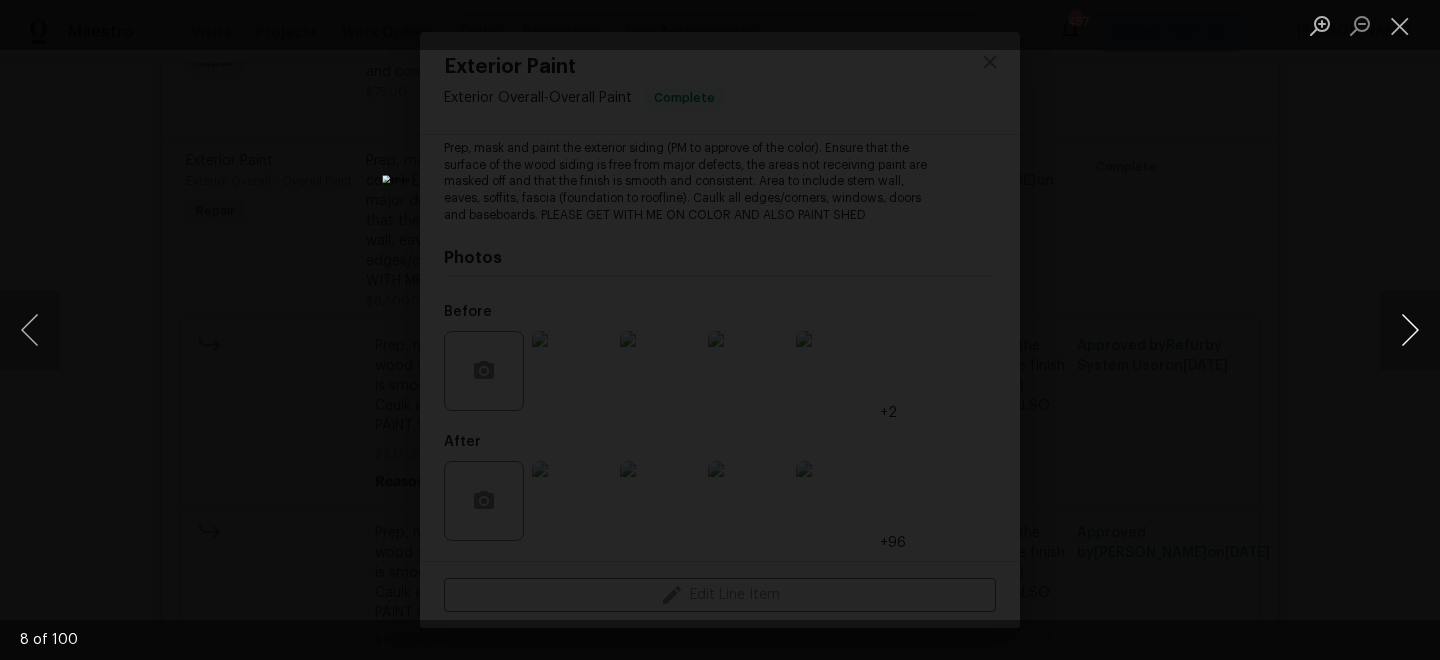 click at bounding box center (1410, 330) 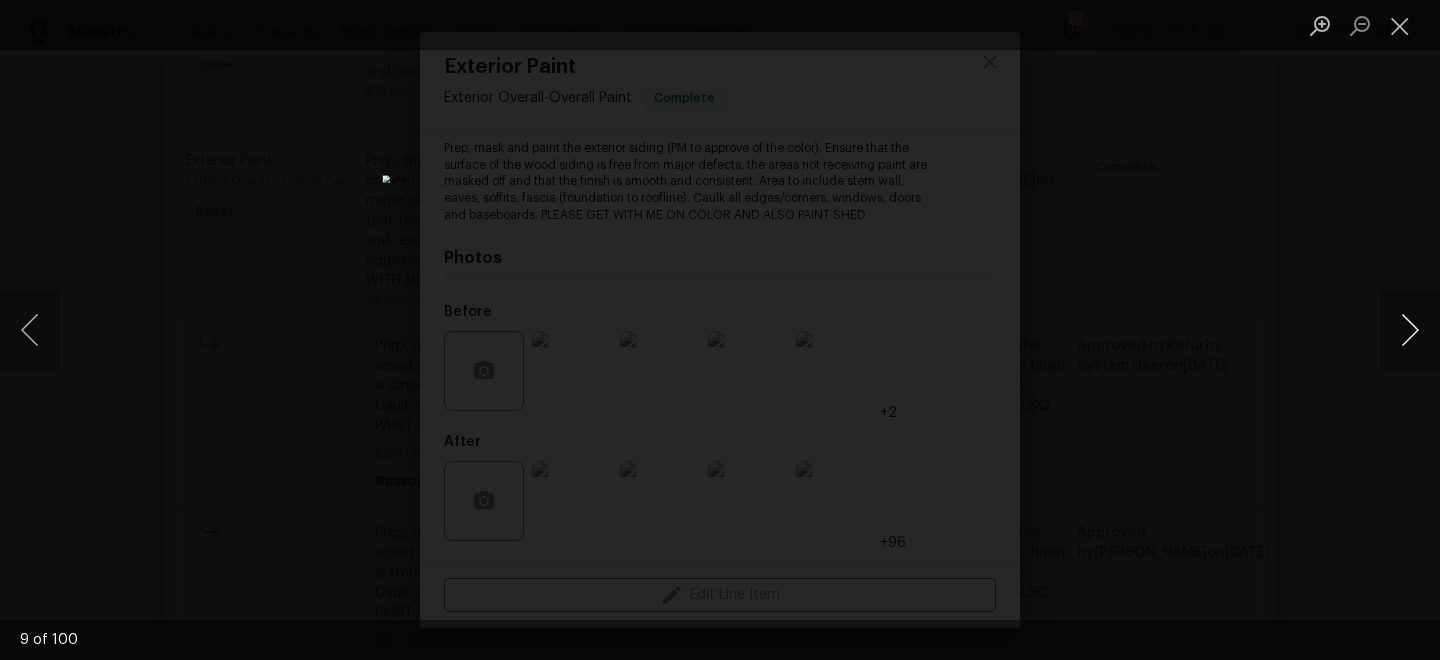 click at bounding box center [1410, 330] 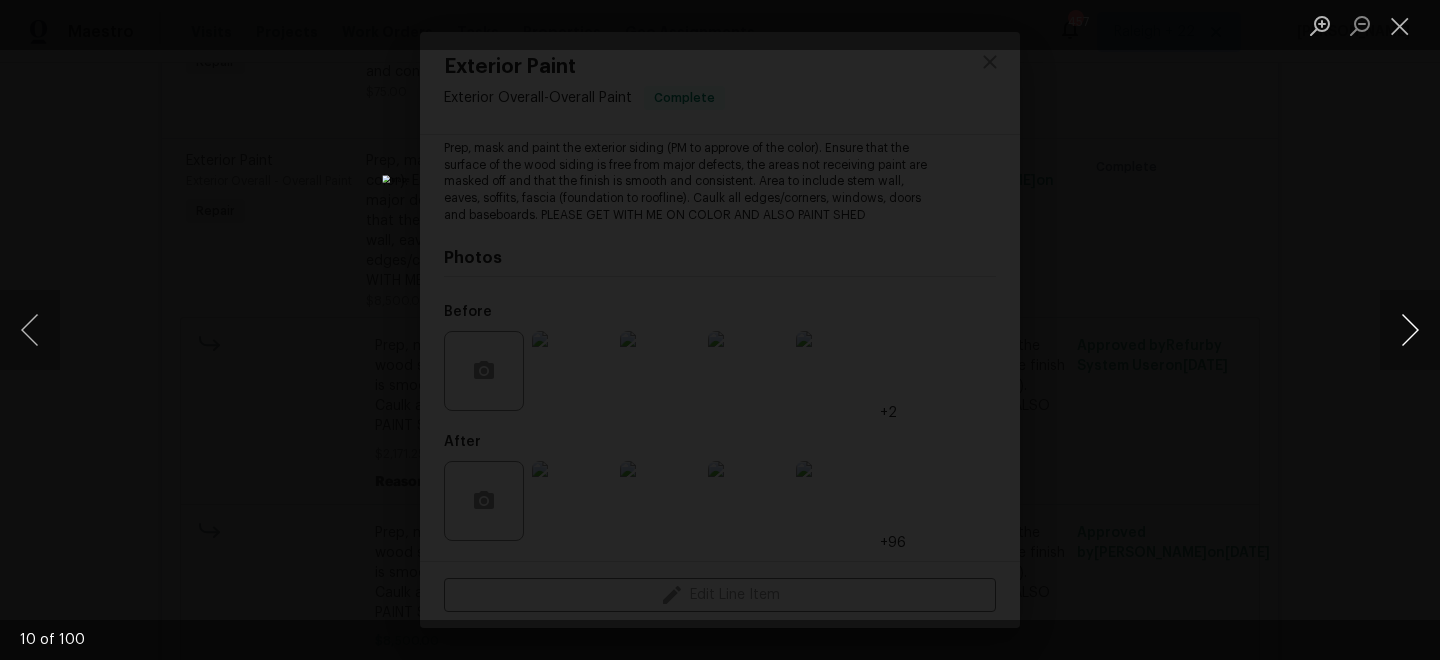 click at bounding box center [1410, 330] 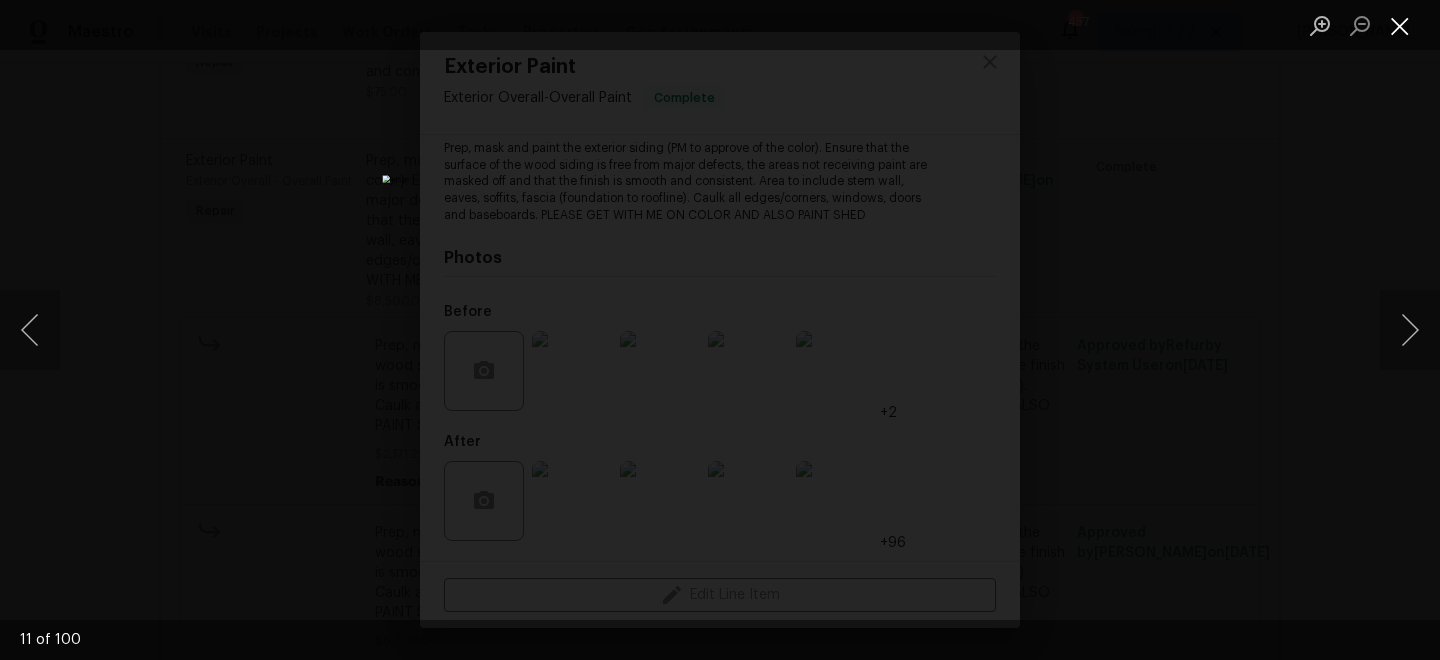 click at bounding box center (1400, 25) 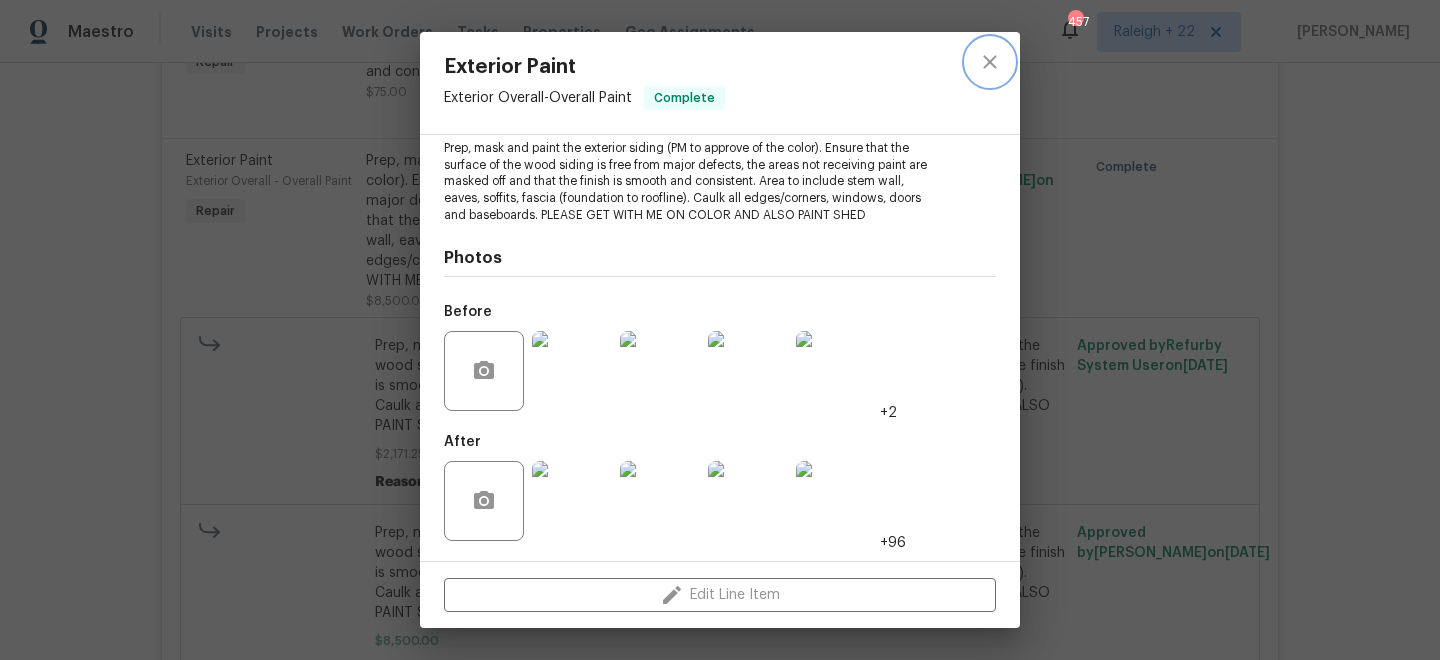 click 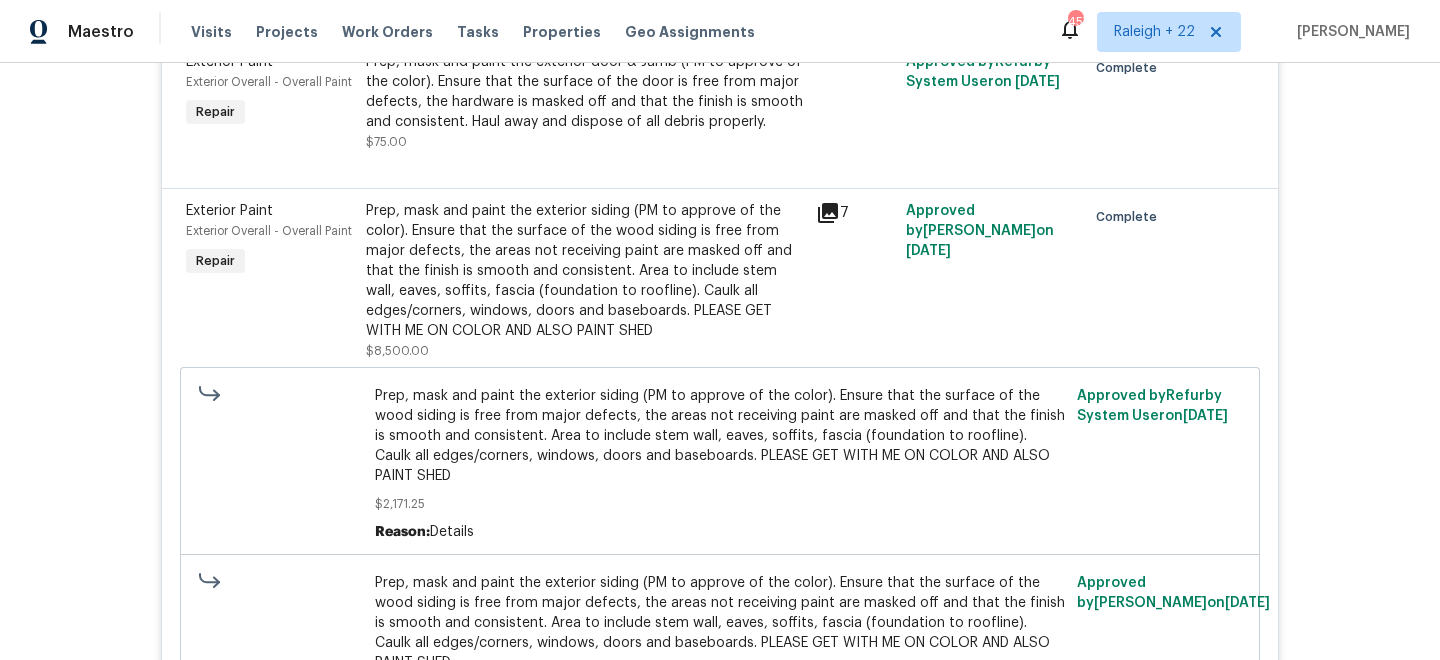 scroll, scrollTop: 5006, scrollLeft: 0, axis: vertical 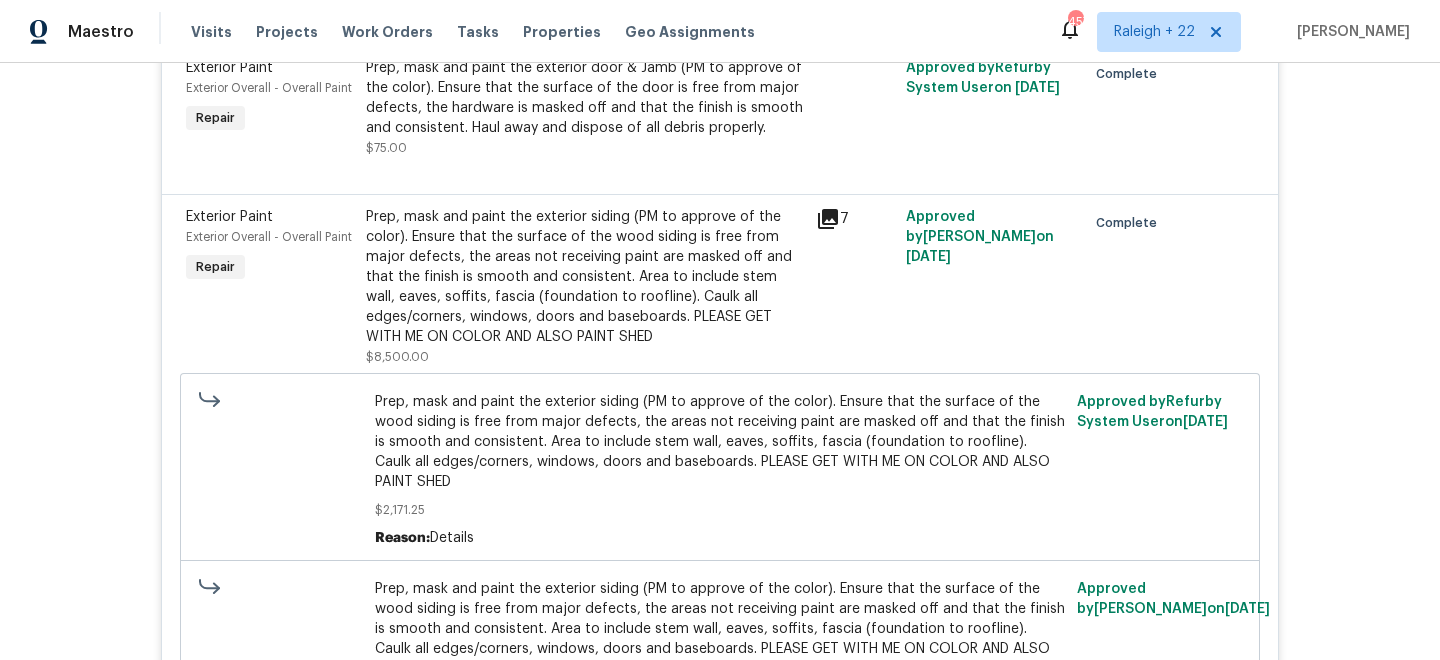 click on "Prep, mask and paint the exterior siding  (PM to approve of the color). Ensure that the surface of the wood siding is free from major defects, the areas not receiving paint are masked off and that the finish is smooth and consistent. Area to include stem wall, eaves, soffits, fascia (foundation to roofline). Caulk all edges/corners, windows, doors and baseboards.
PLEASE GET WITH ME ON COLOR AND ALSO PAINT SHED" at bounding box center [585, 277] 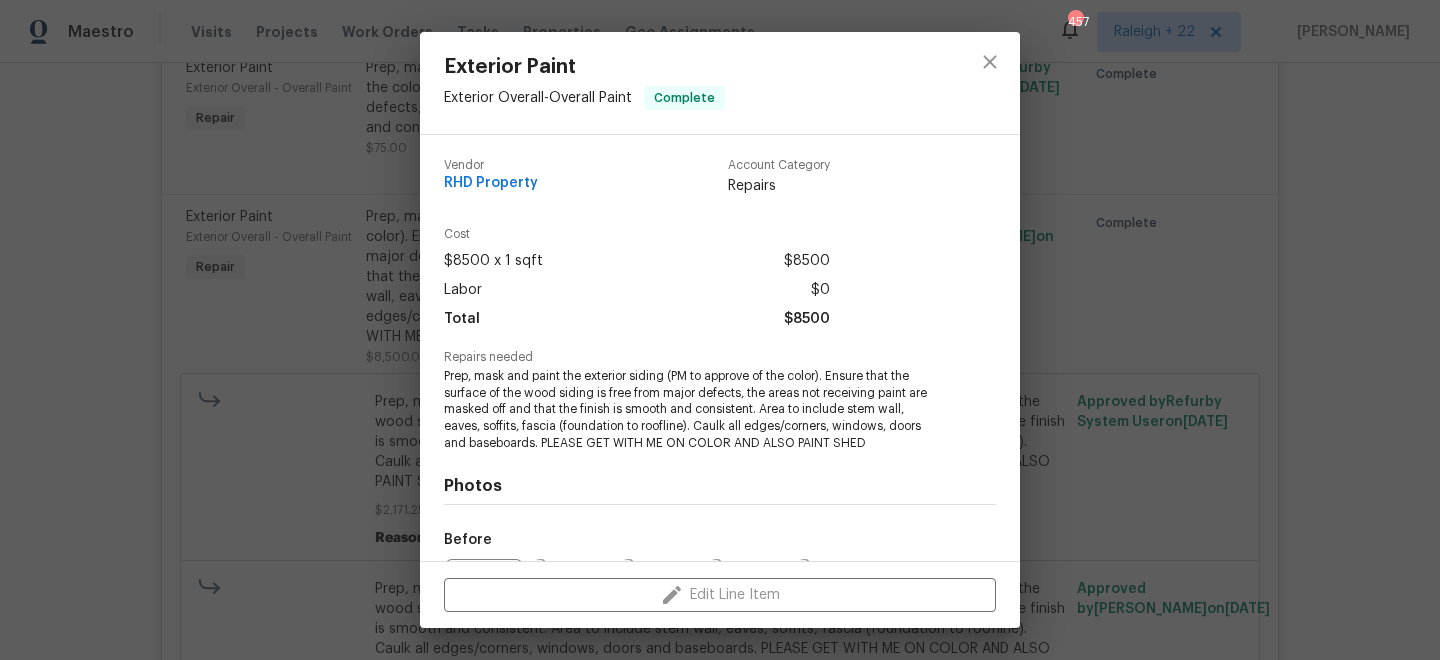 scroll, scrollTop: 228, scrollLeft: 0, axis: vertical 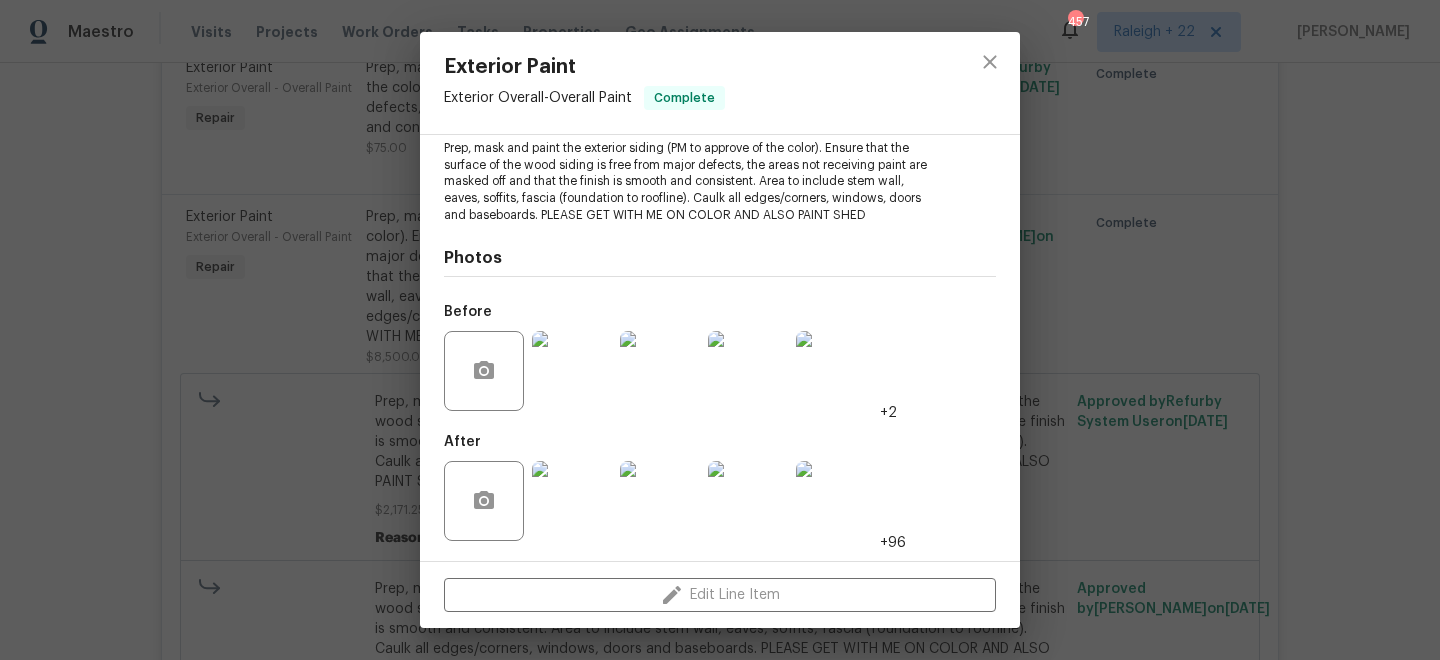 click at bounding box center (572, 501) 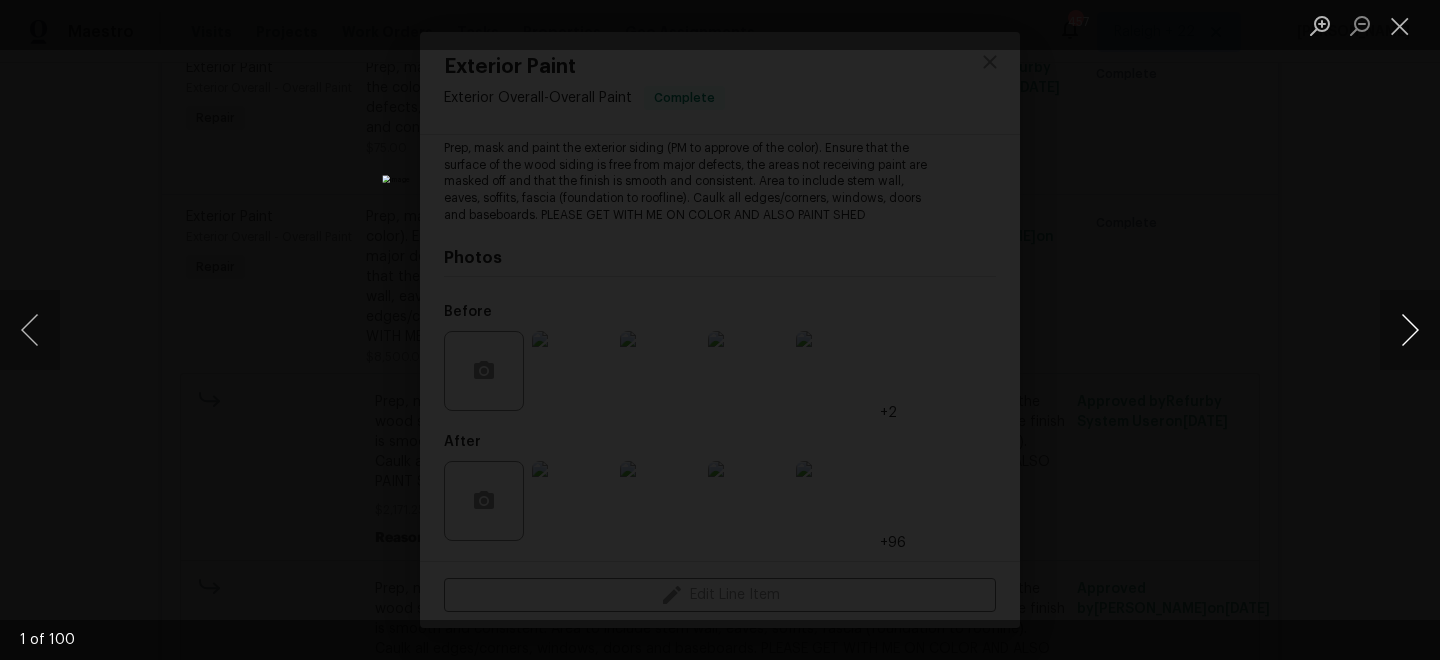 click at bounding box center (1410, 330) 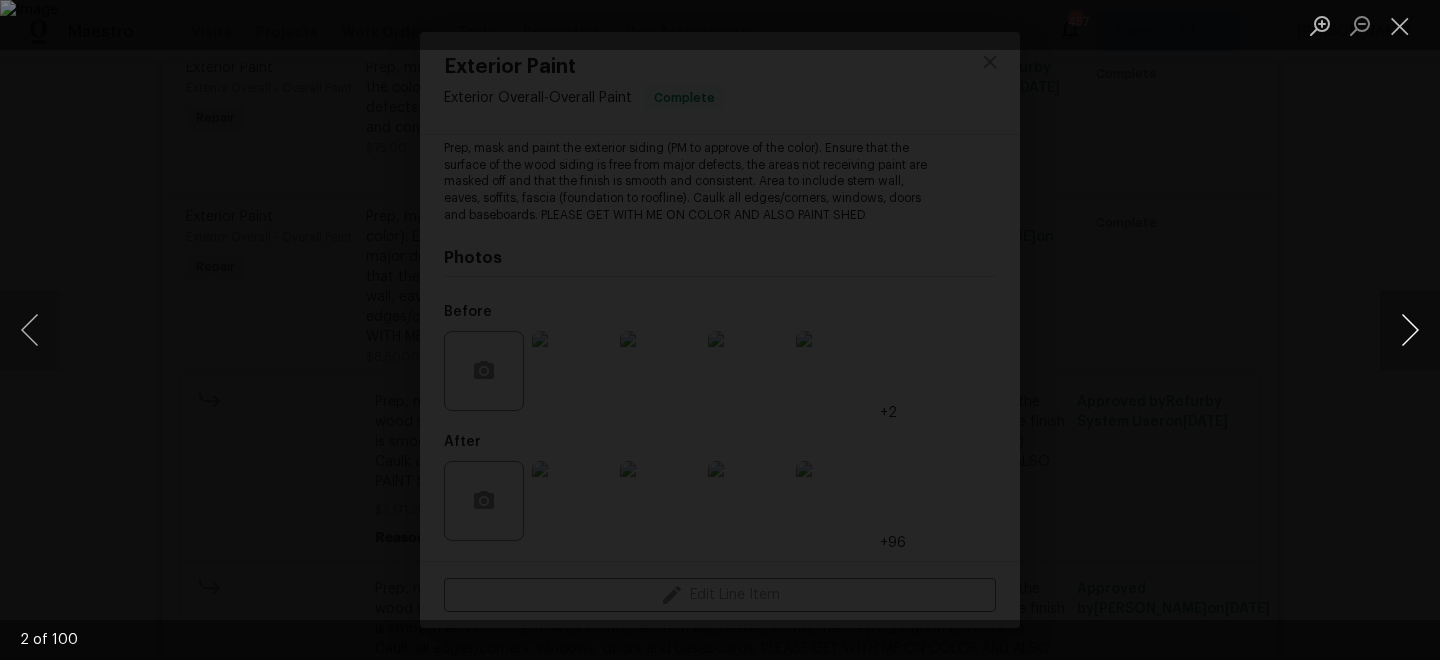 click at bounding box center [1410, 330] 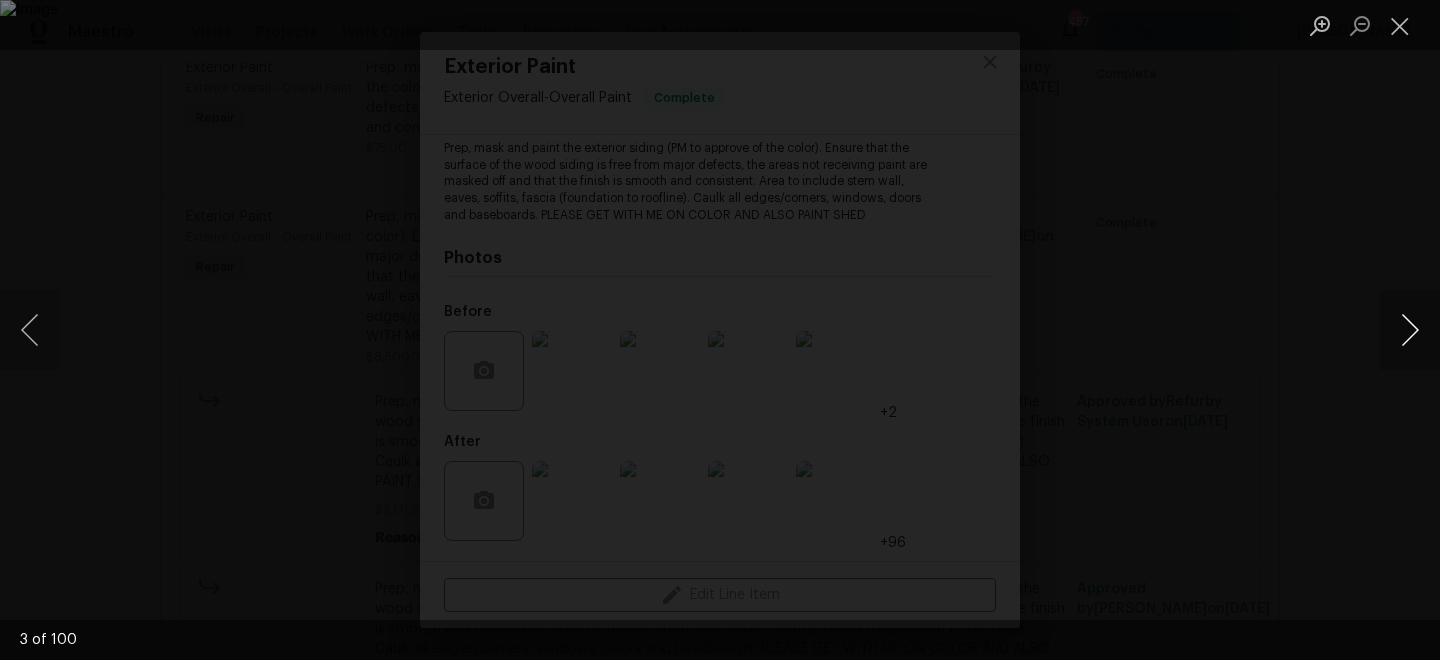 click at bounding box center [1410, 330] 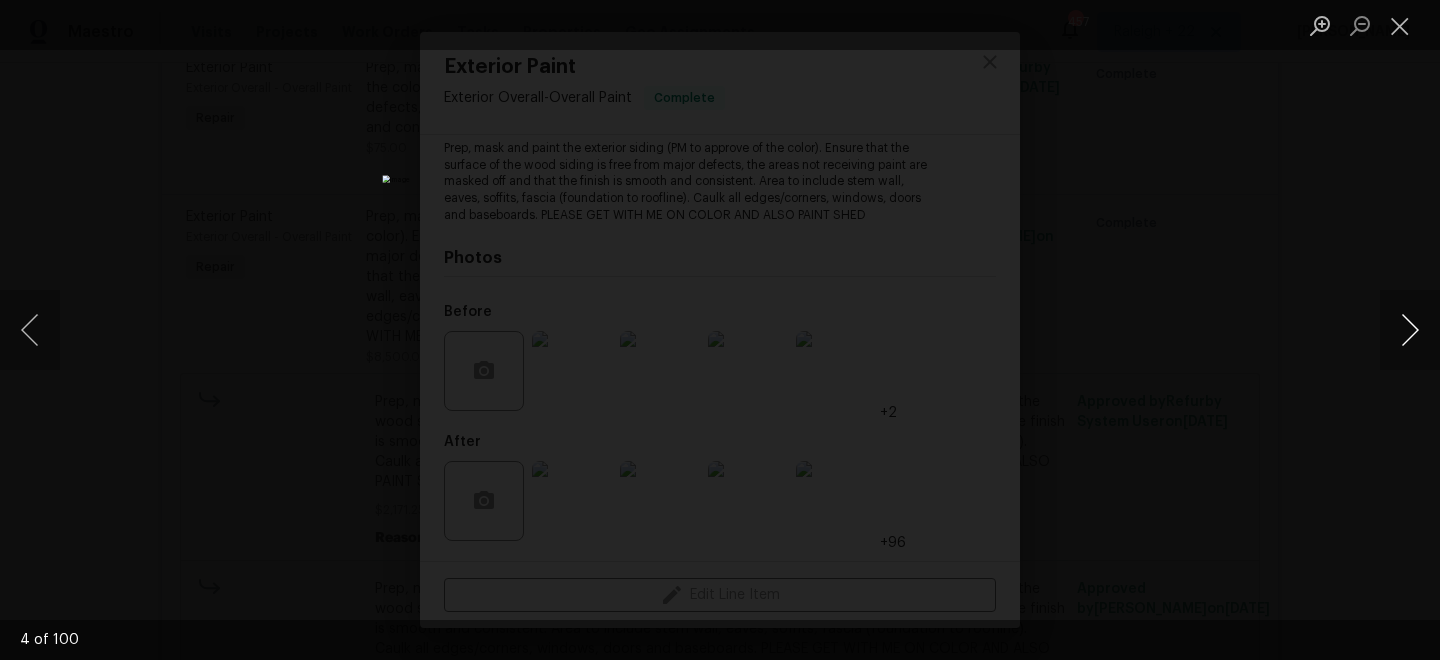 click at bounding box center (1410, 330) 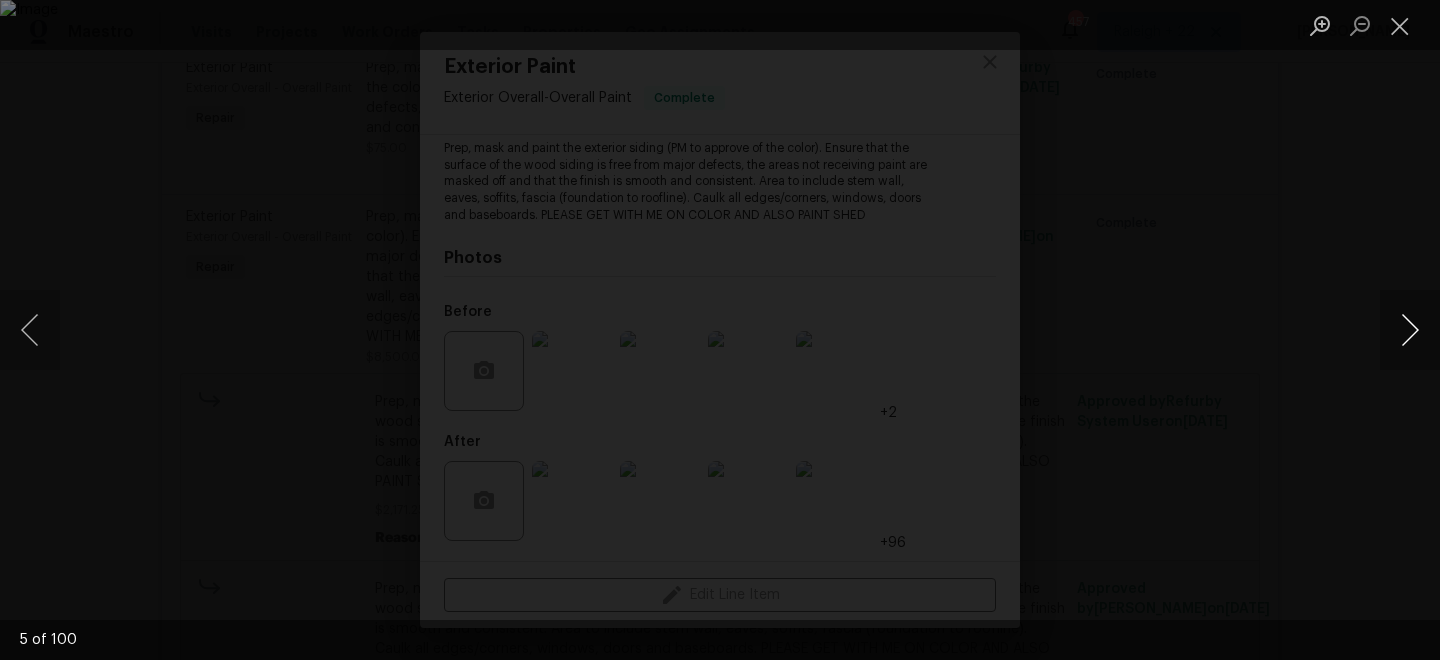 click at bounding box center (1410, 330) 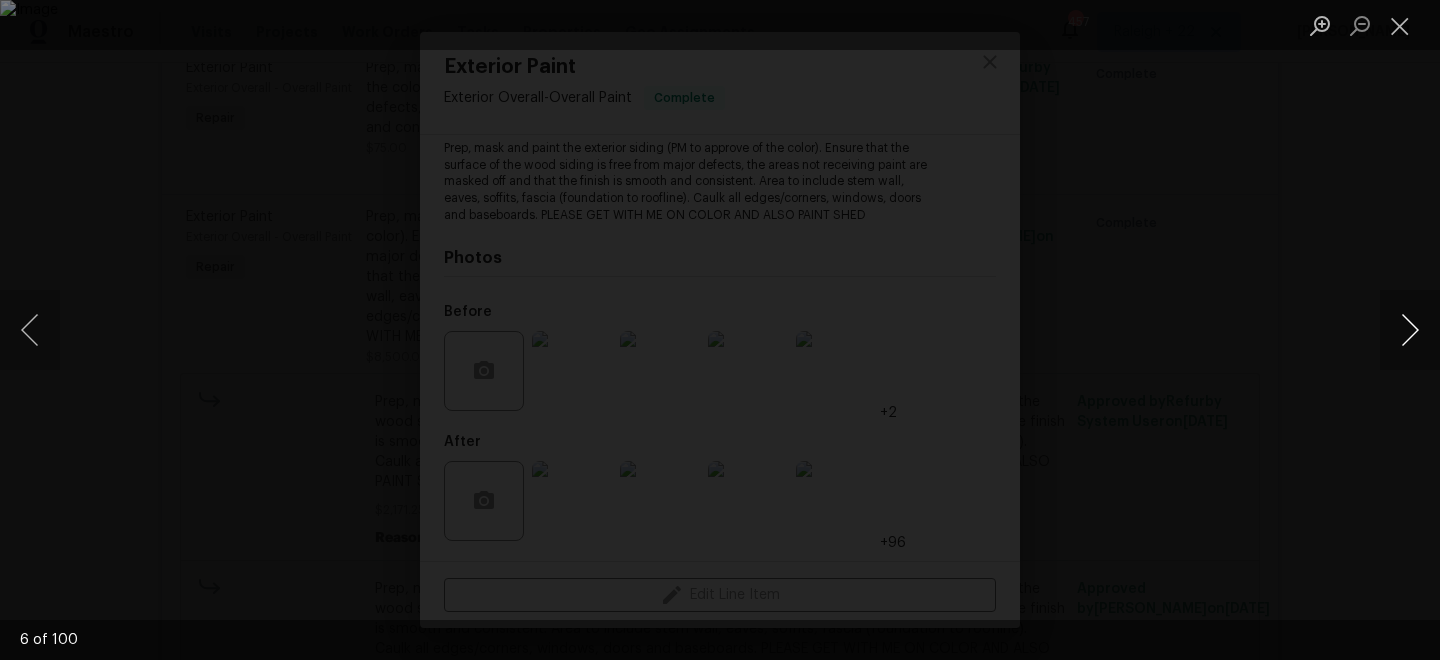 click at bounding box center (1410, 330) 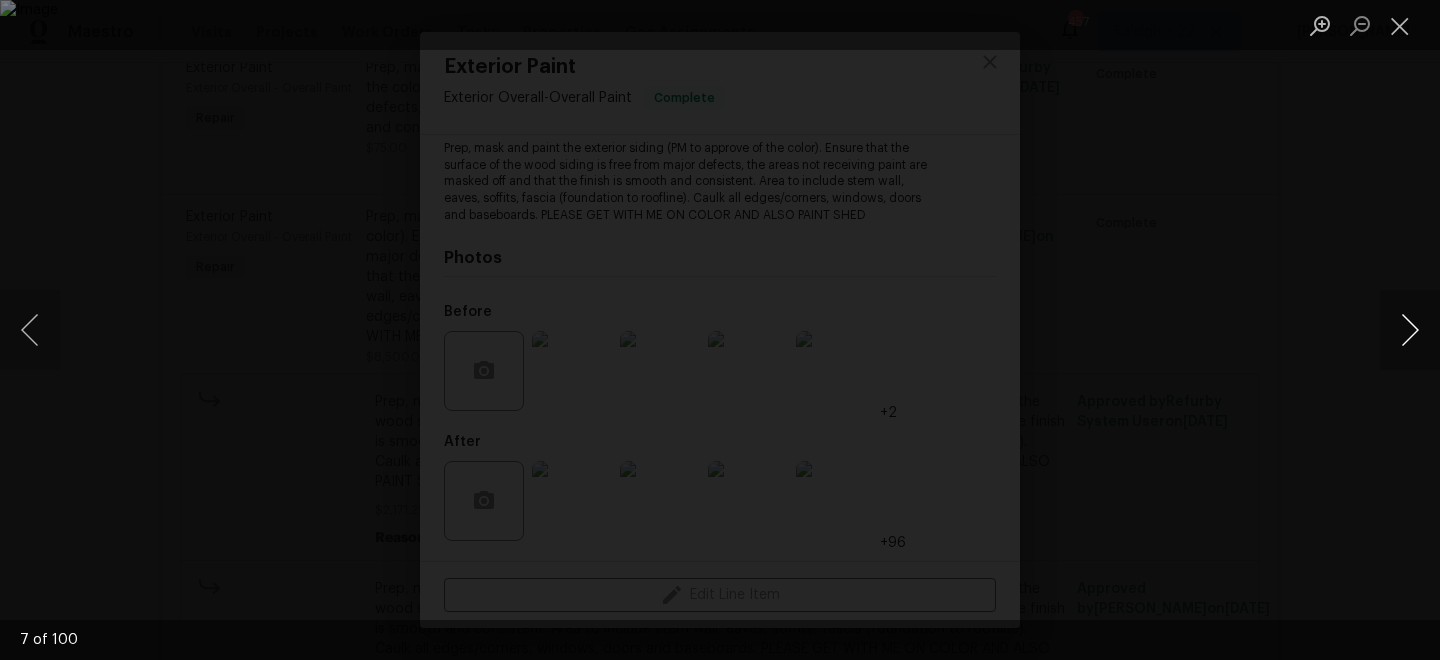 click at bounding box center [1410, 330] 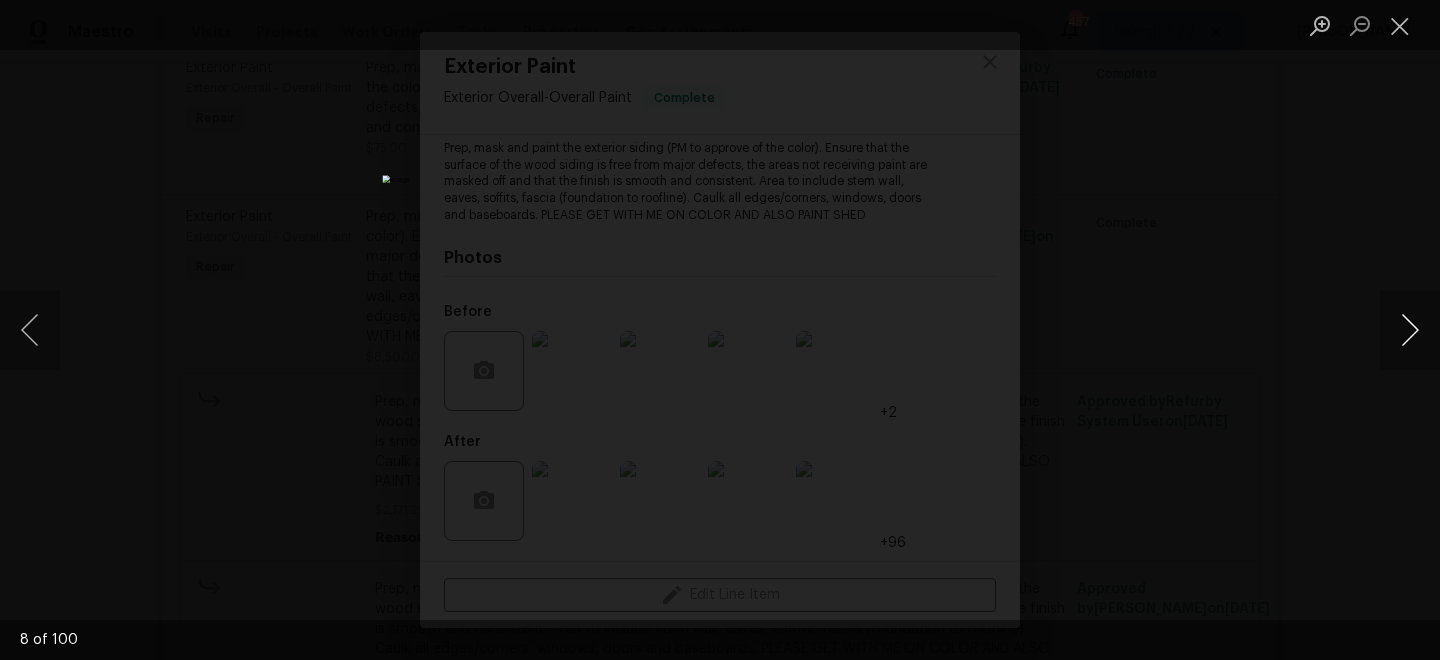 click at bounding box center [1410, 330] 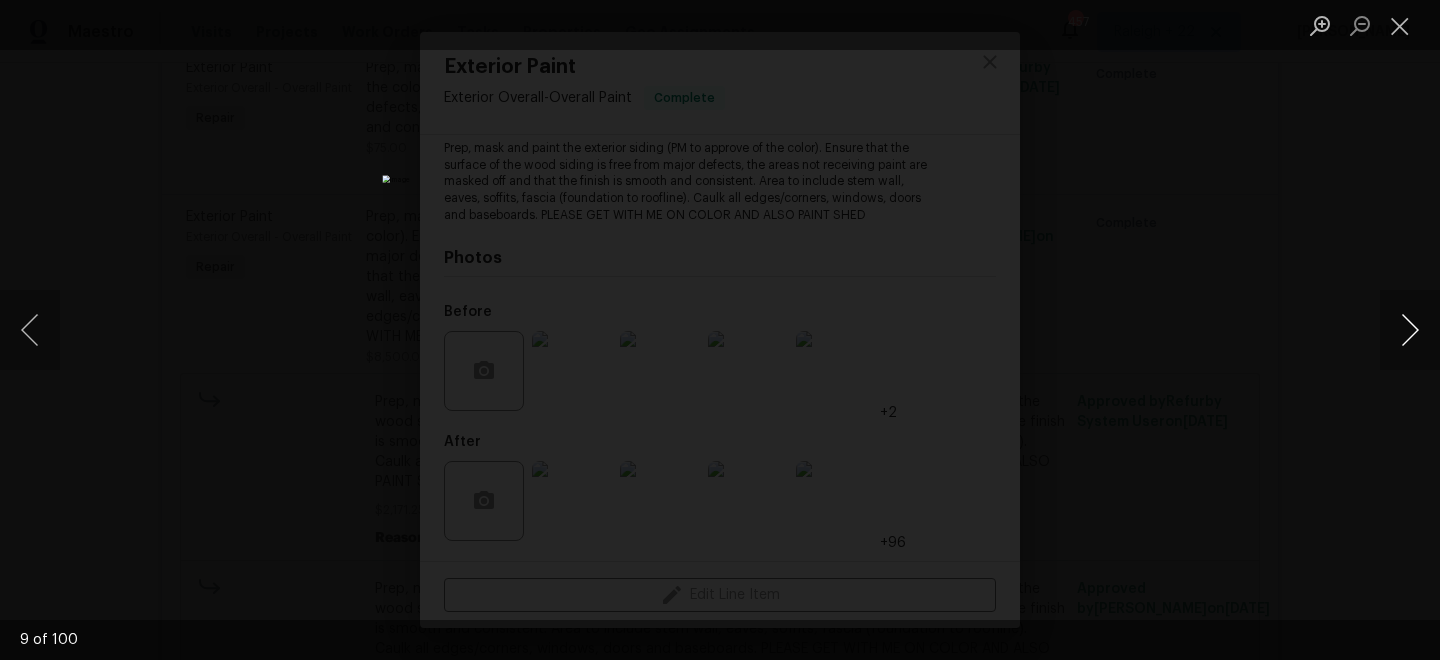 click at bounding box center [1410, 330] 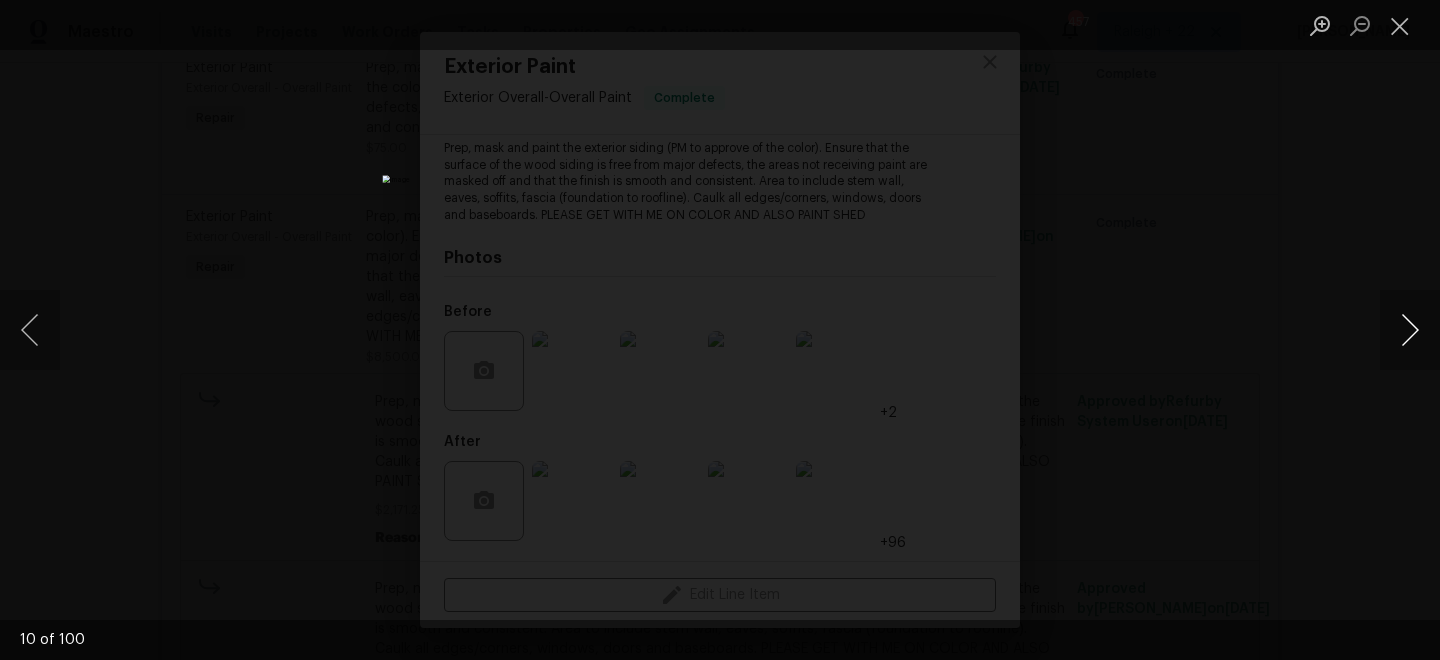 click at bounding box center (1410, 330) 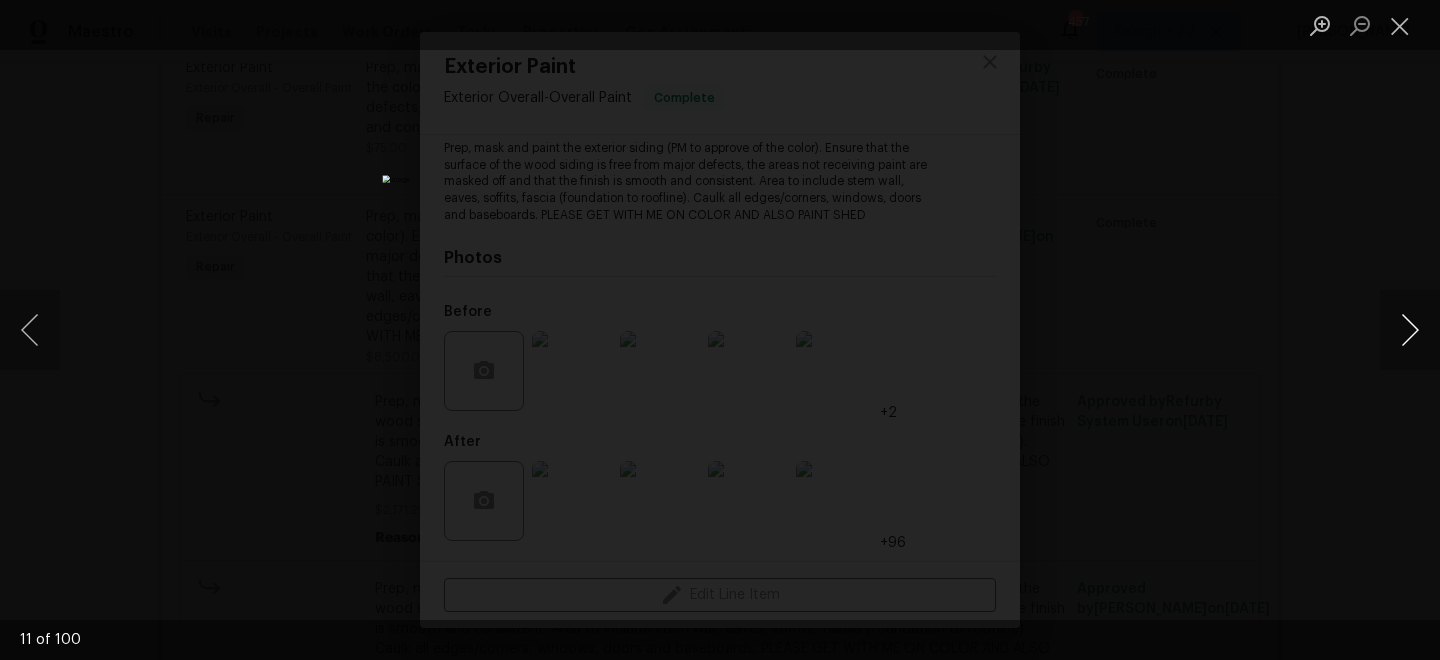 click at bounding box center (1410, 330) 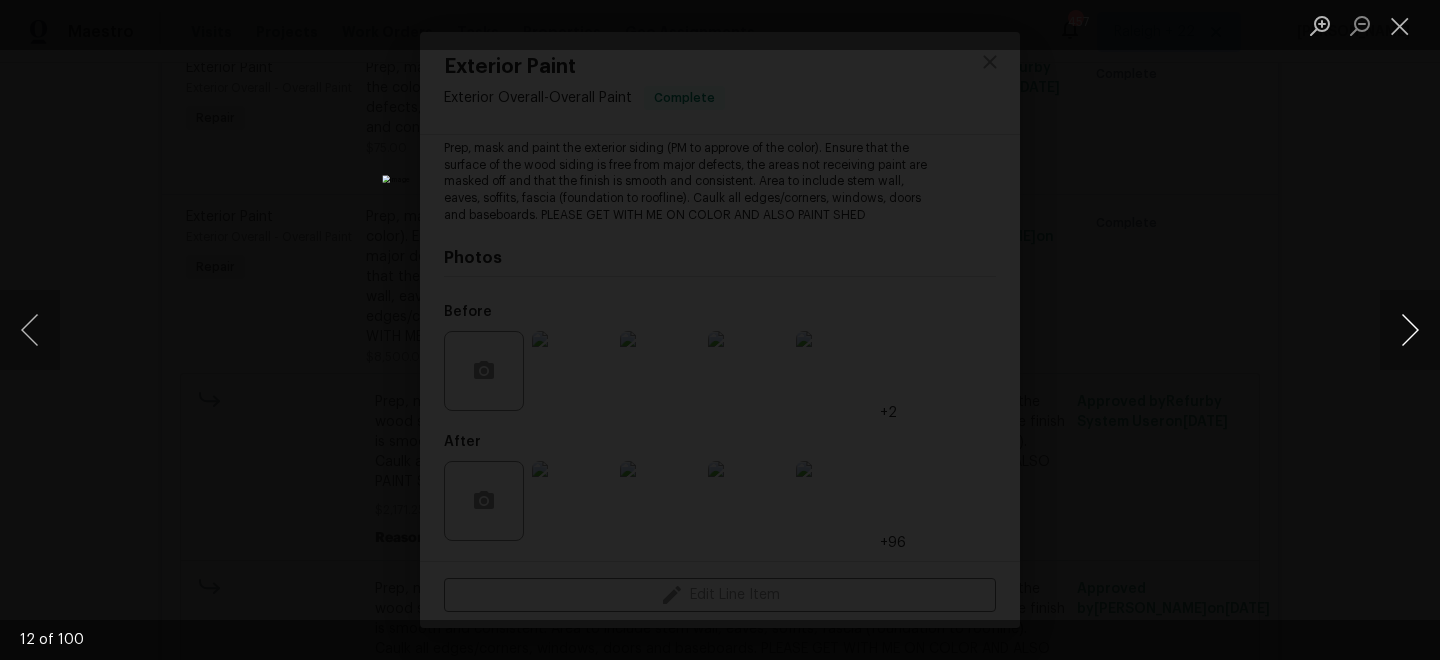 click at bounding box center [1410, 330] 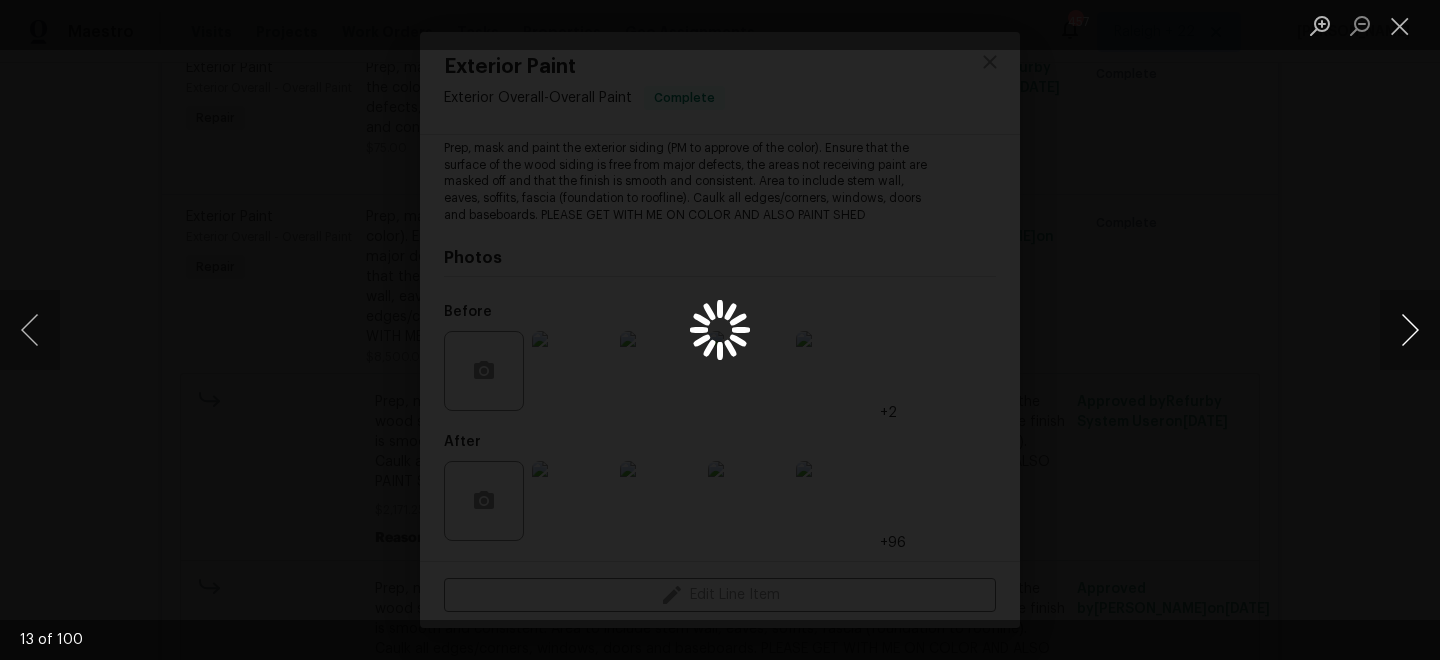 click at bounding box center [1410, 330] 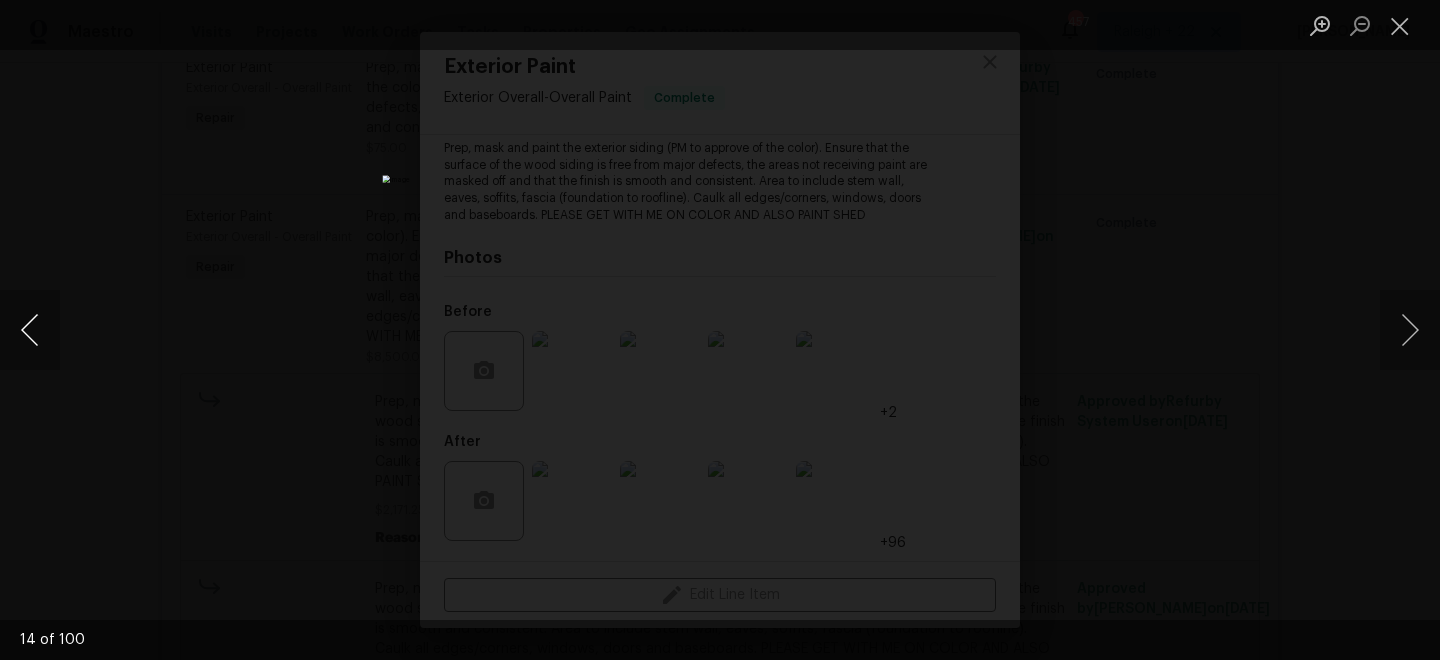 click at bounding box center [30, 330] 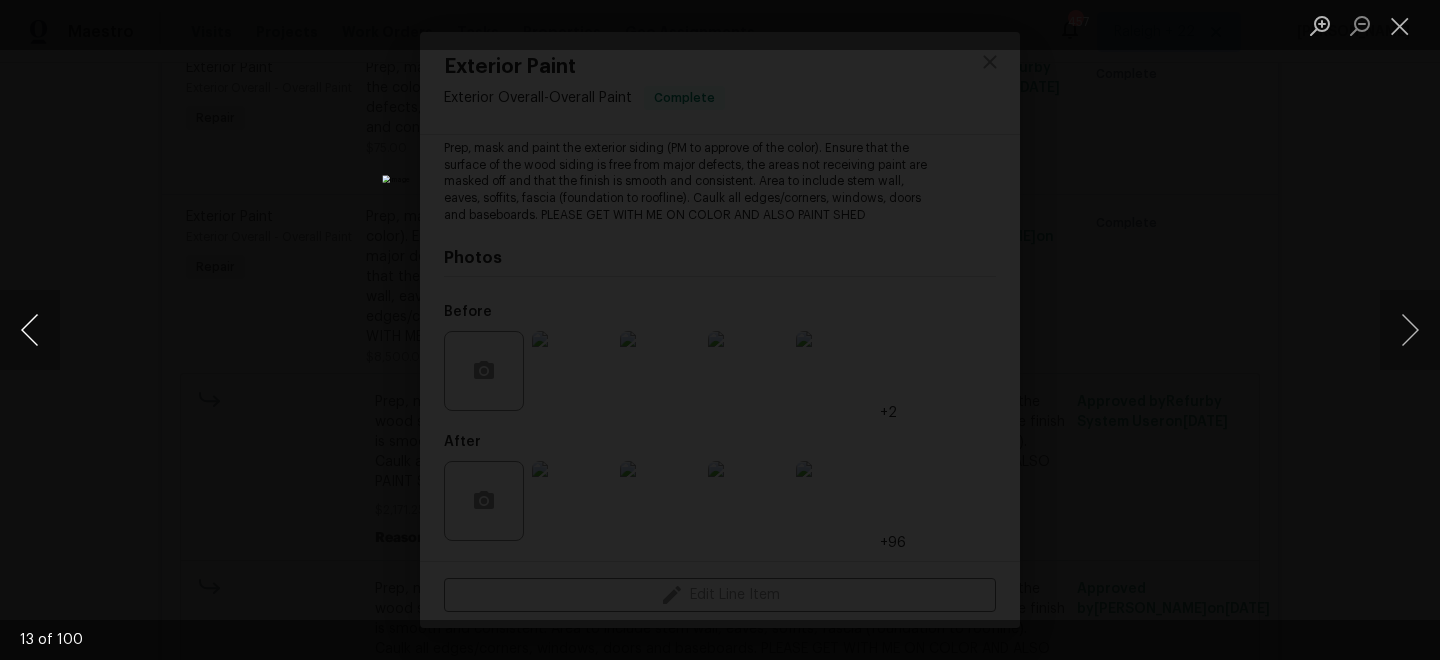 click at bounding box center [30, 330] 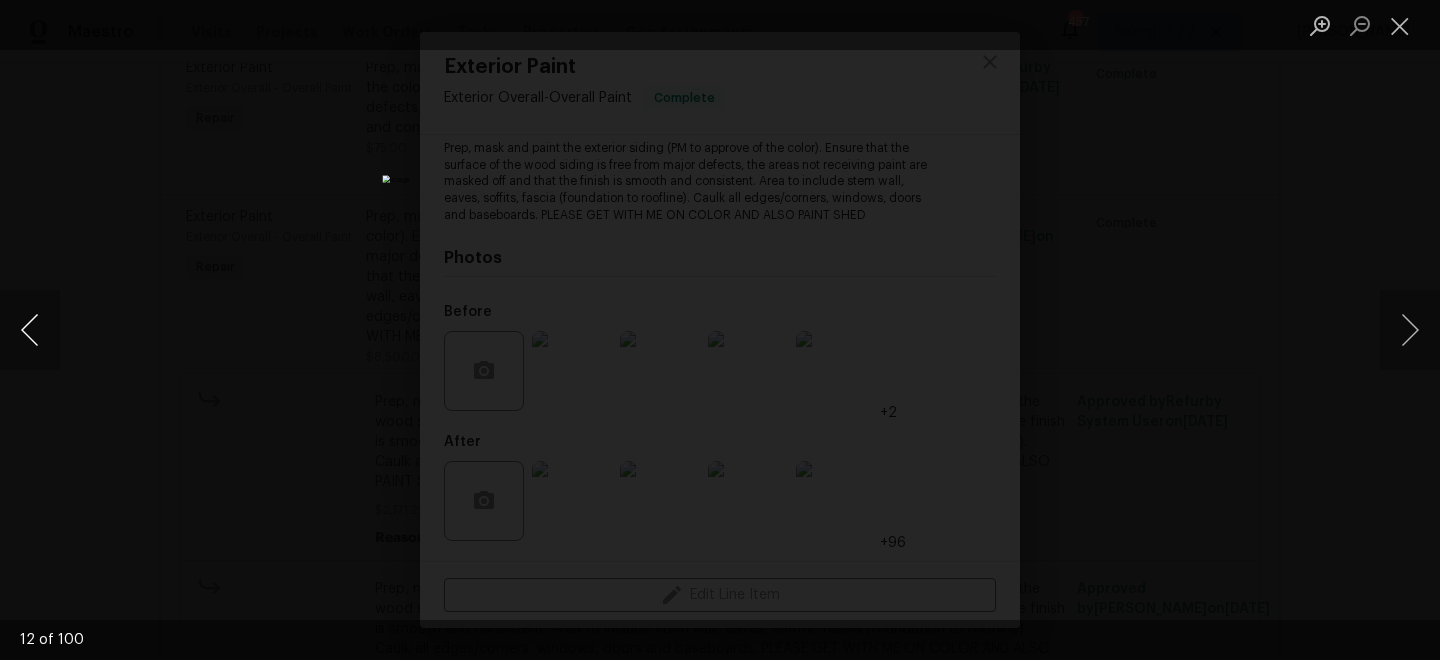 click at bounding box center [30, 330] 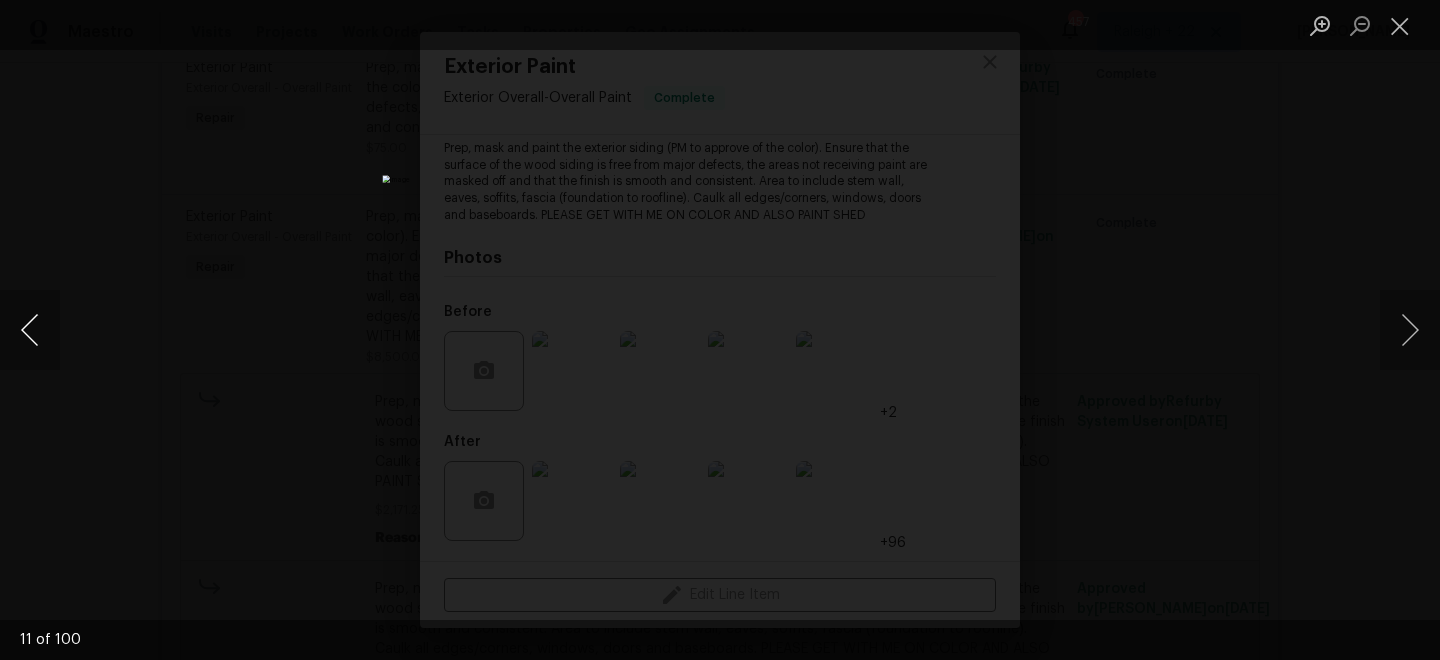 click at bounding box center (30, 330) 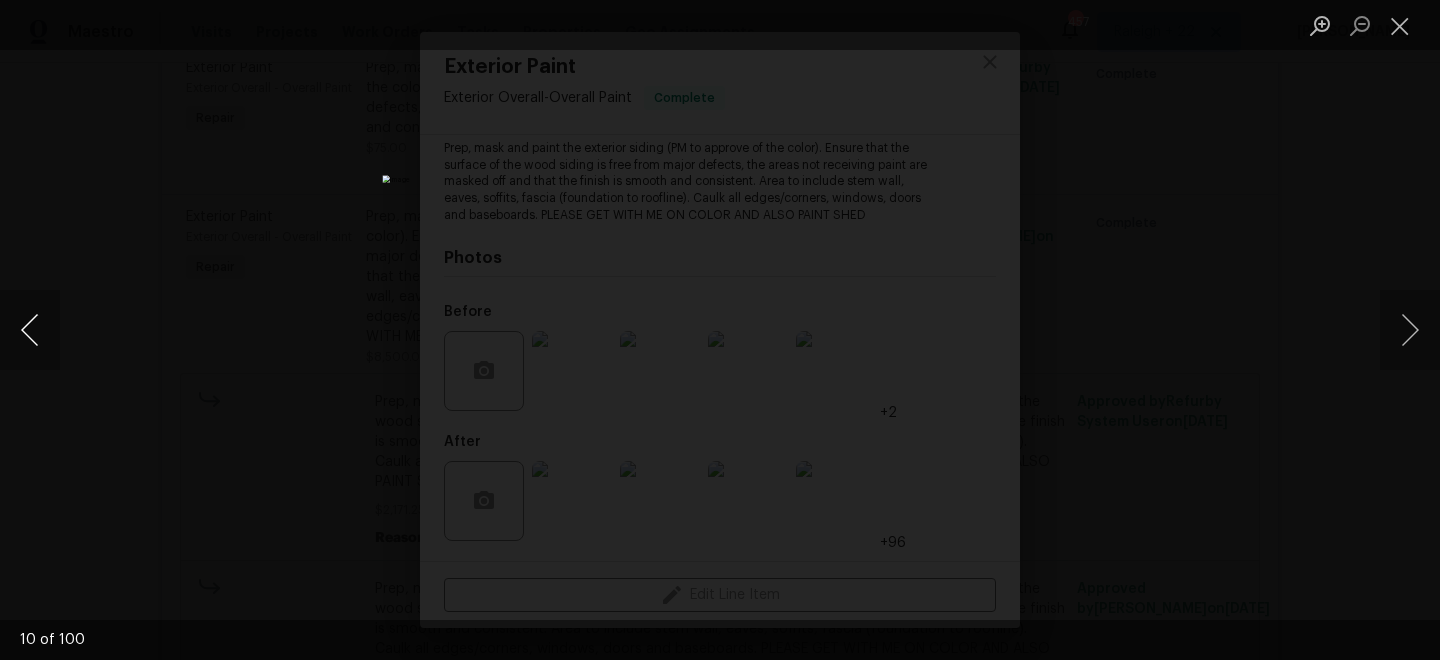 click at bounding box center [30, 330] 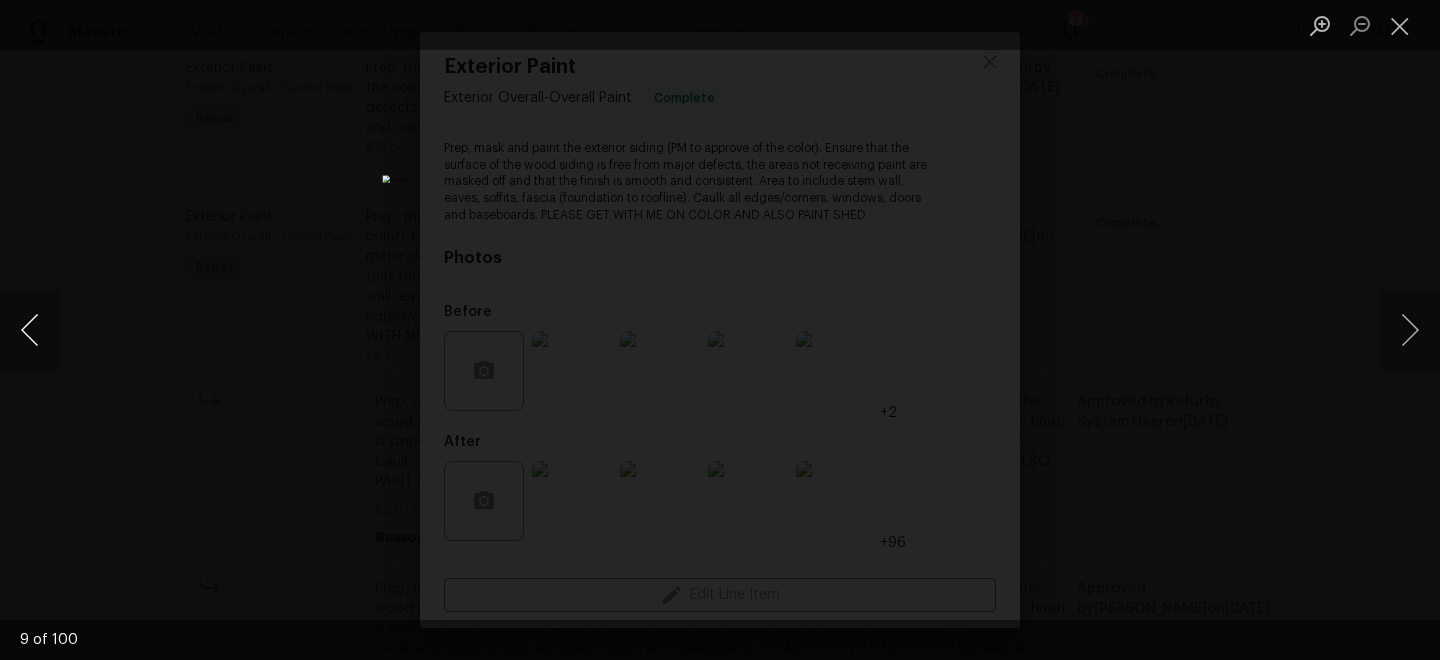 click at bounding box center (30, 330) 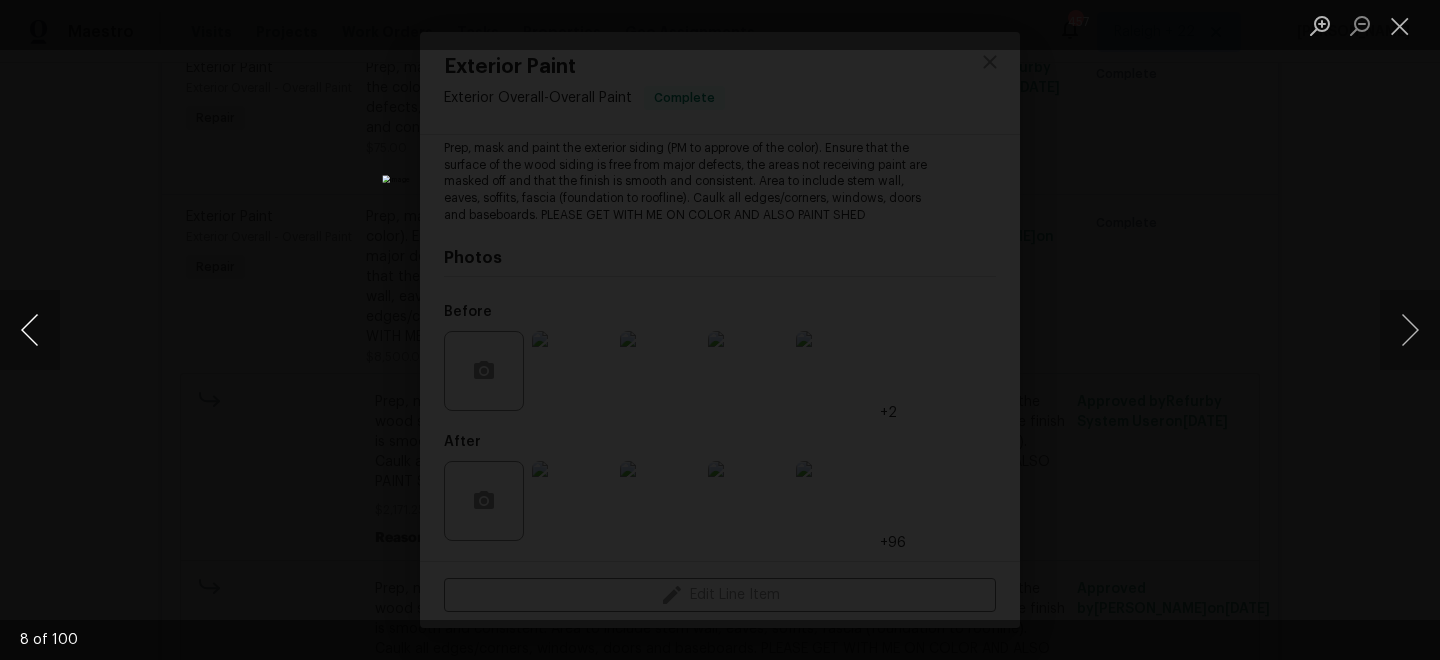 click at bounding box center (30, 330) 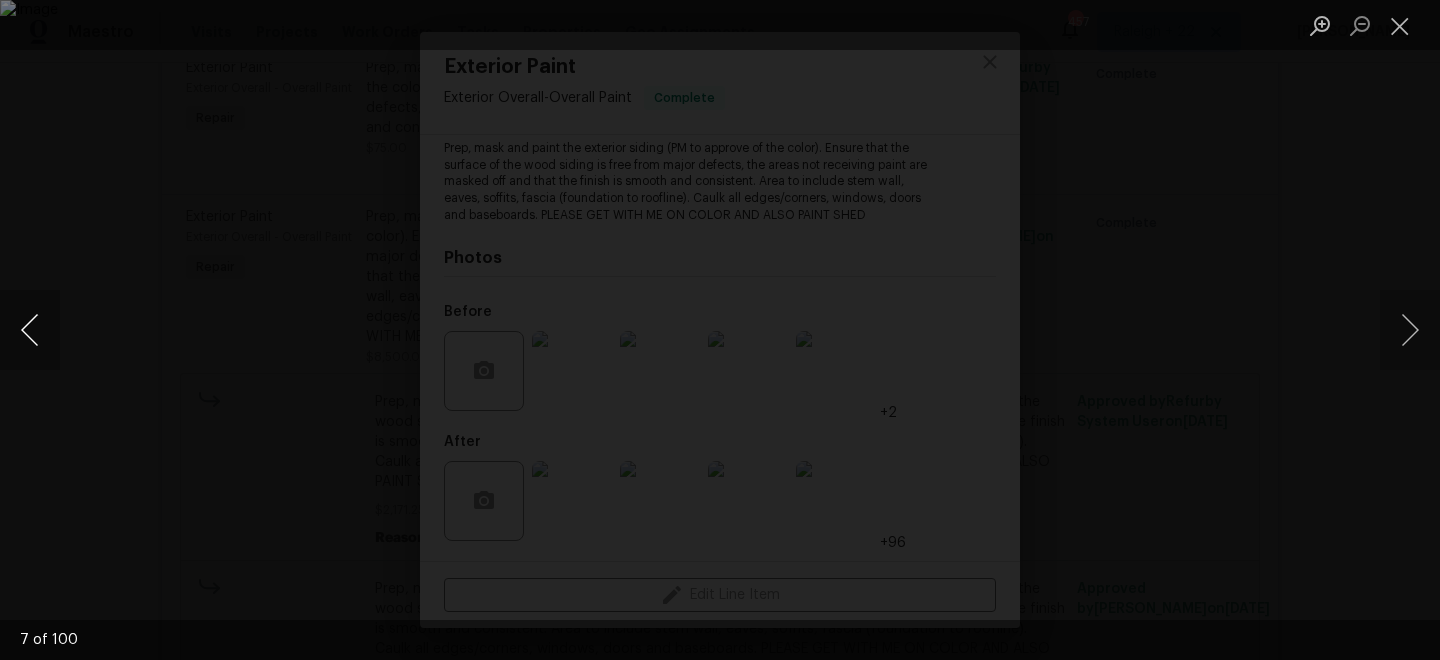click at bounding box center [30, 330] 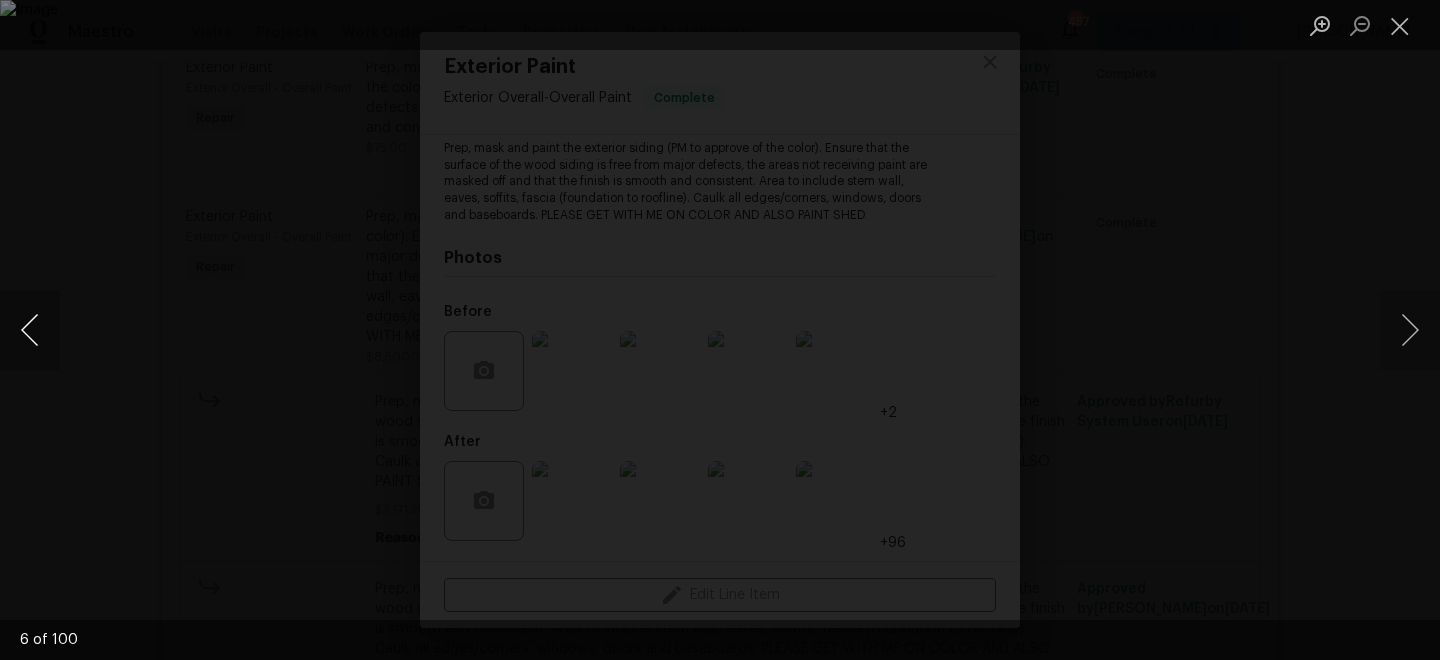 click at bounding box center [30, 330] 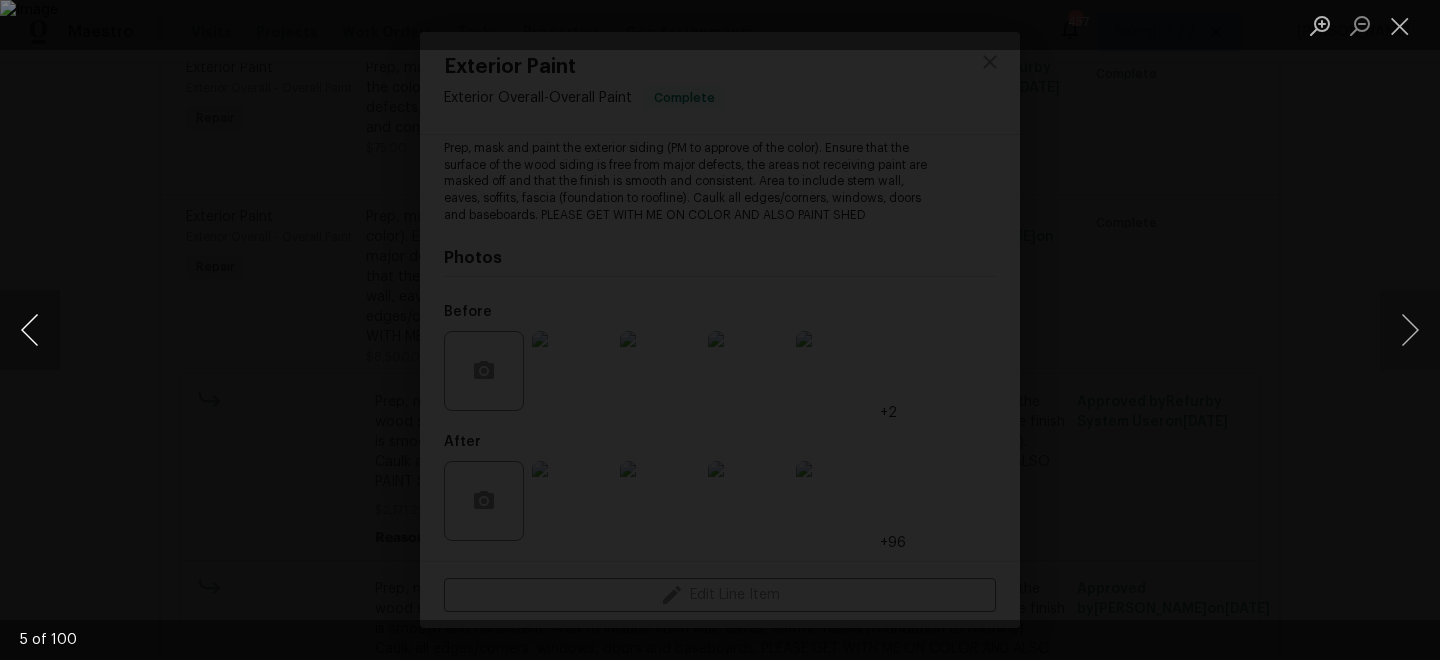 click at bounding box center [30, 330] 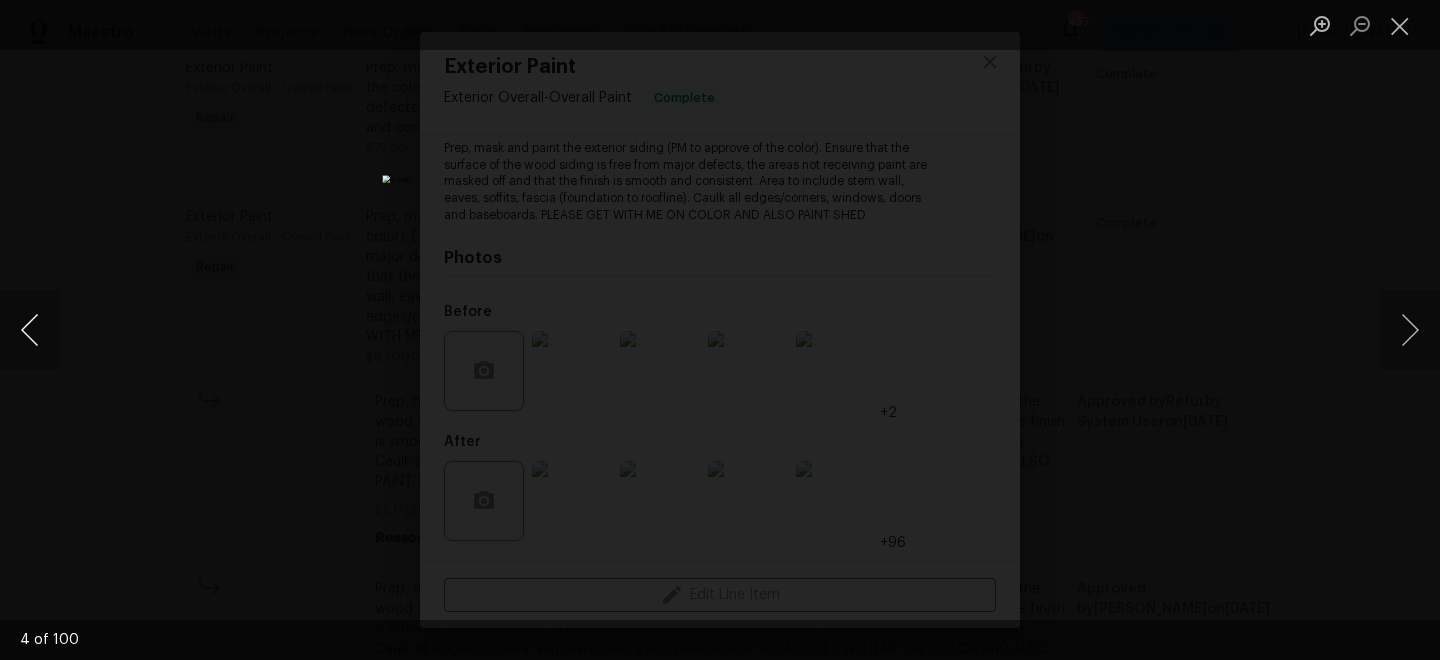 click at bounding box center [30, 330] 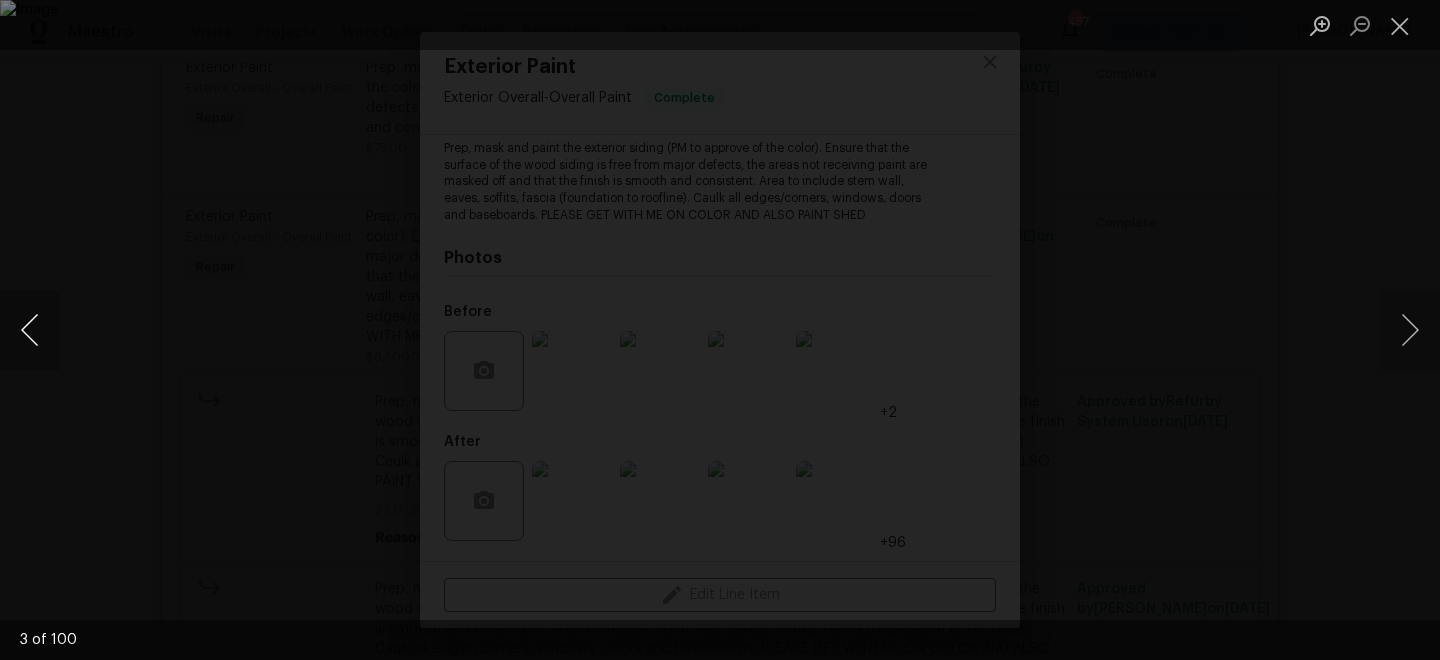 click at bounding box center [30, 330] 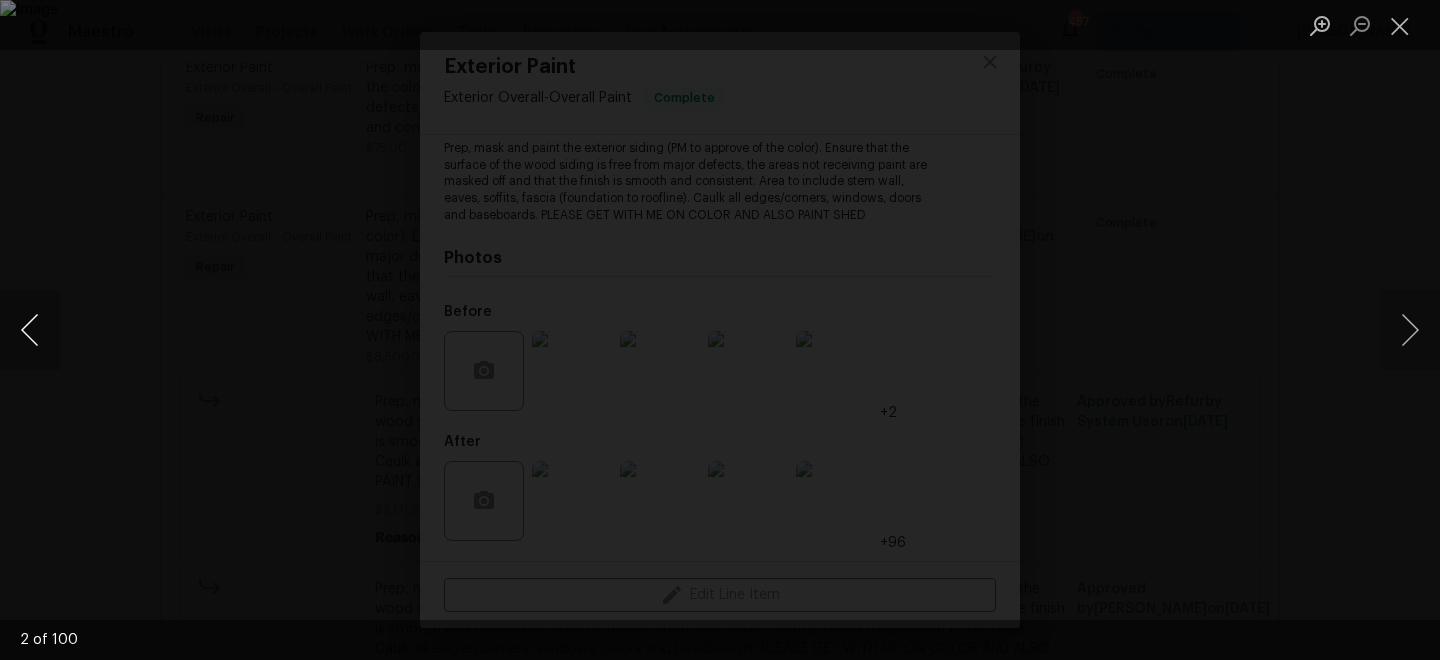 click at bounding box center [30, 330] 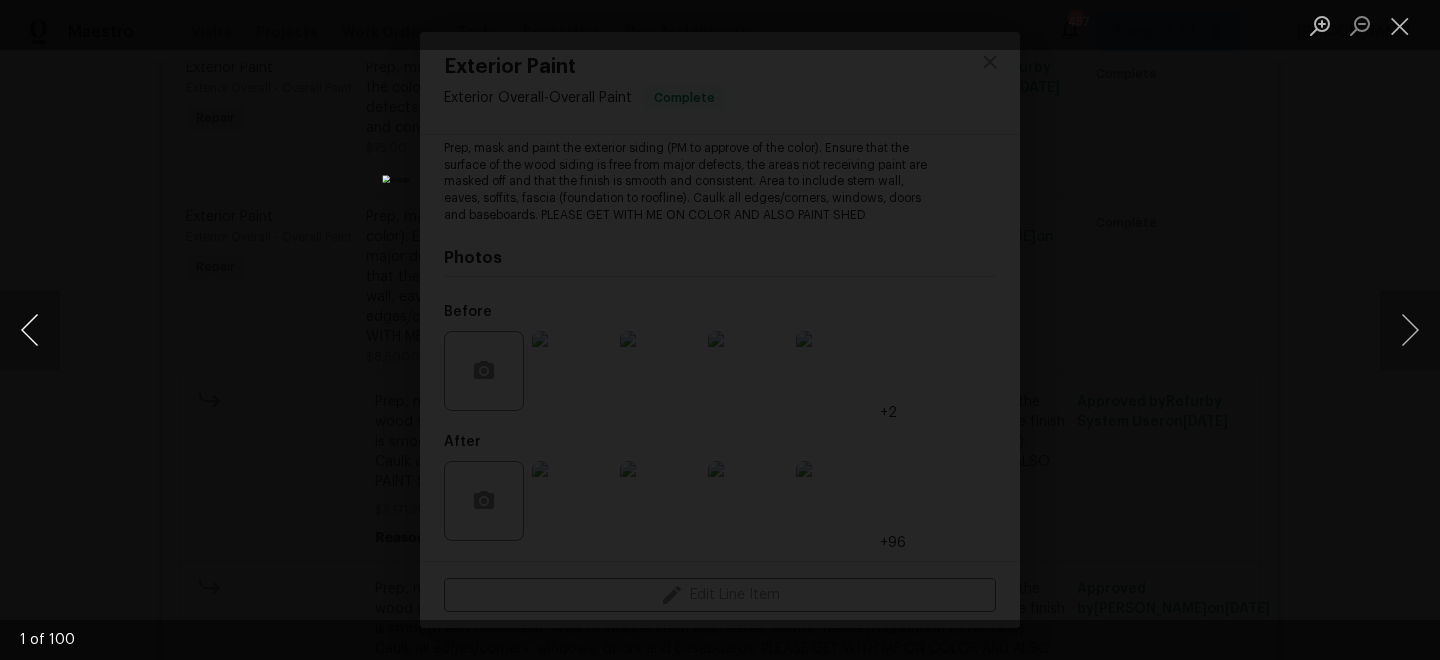 click at bounding box center [30, 330] 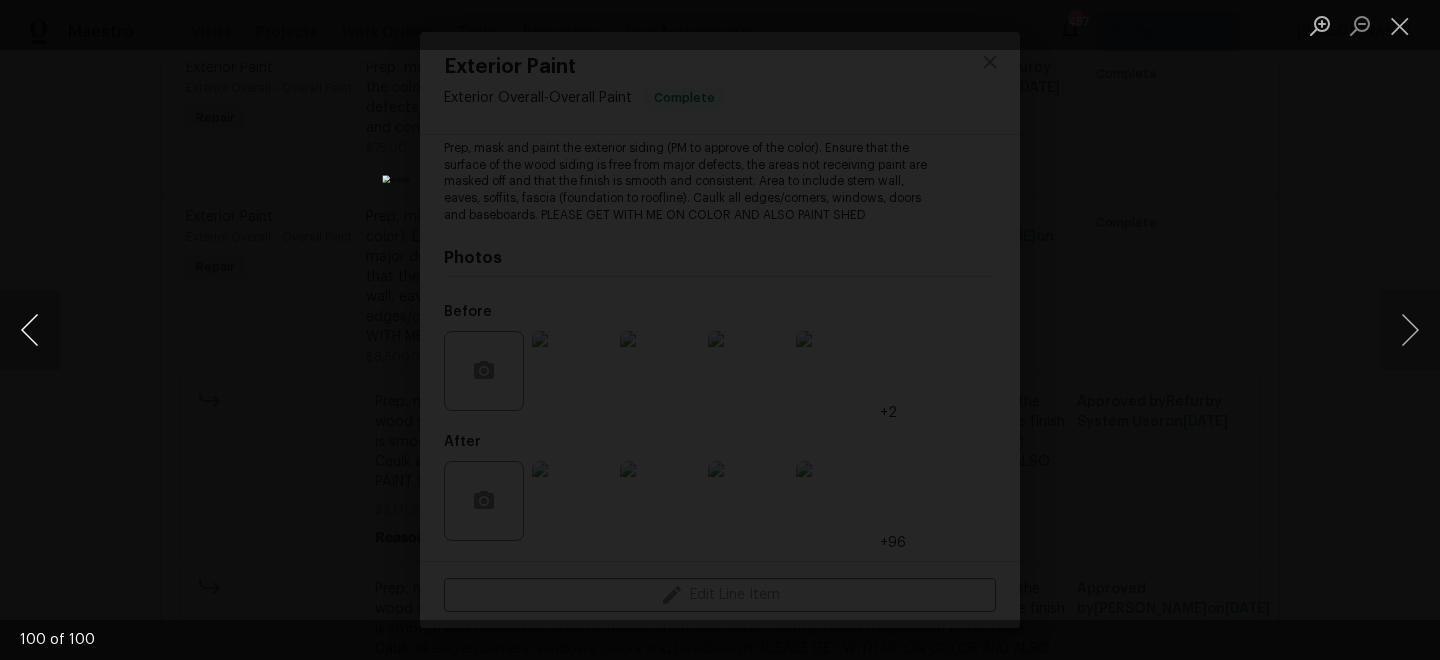click at bounding box center (30, 330) 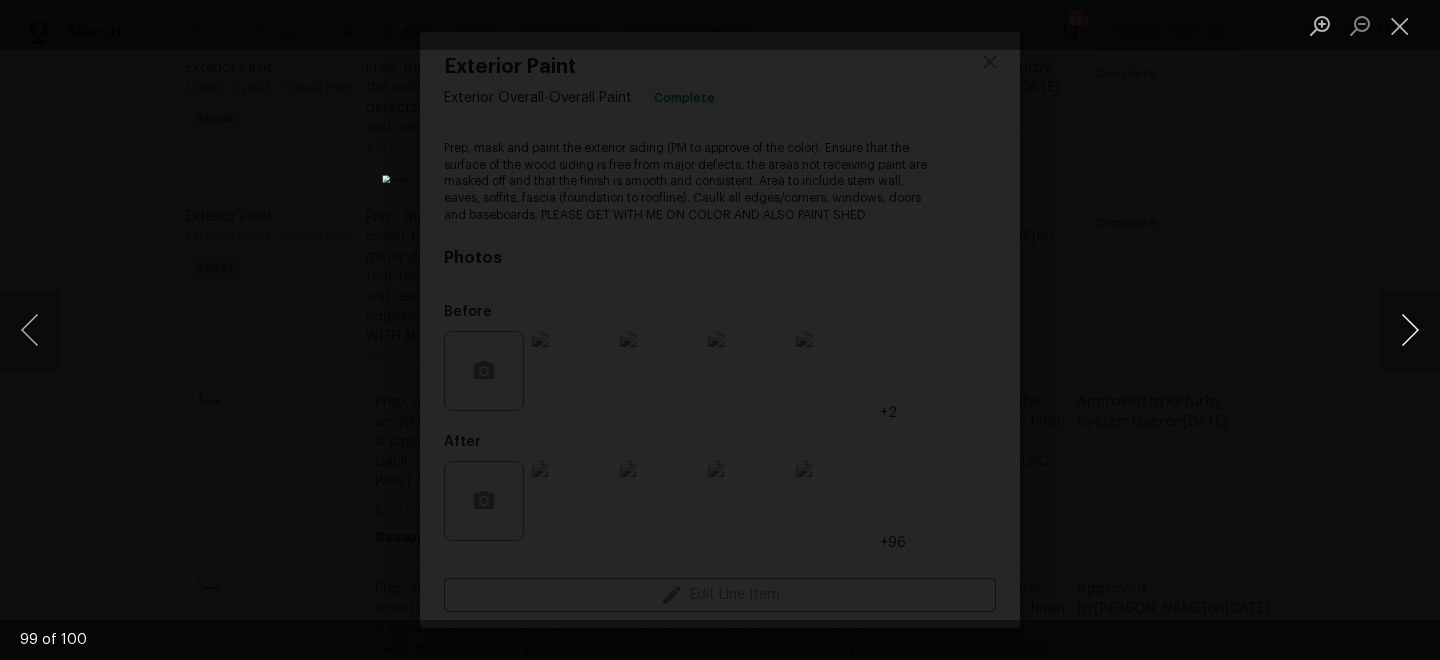 click at bounding box center (1410, 330) 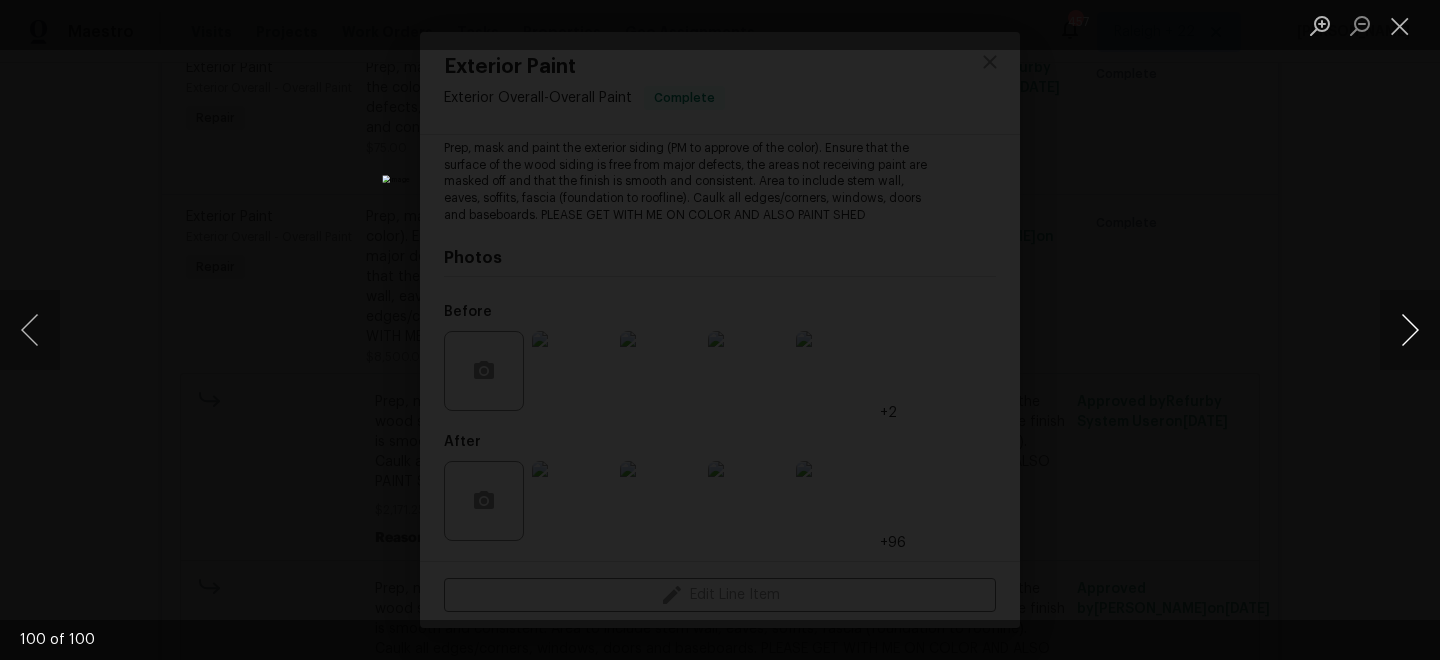 click at bounding box center (1410, 330) 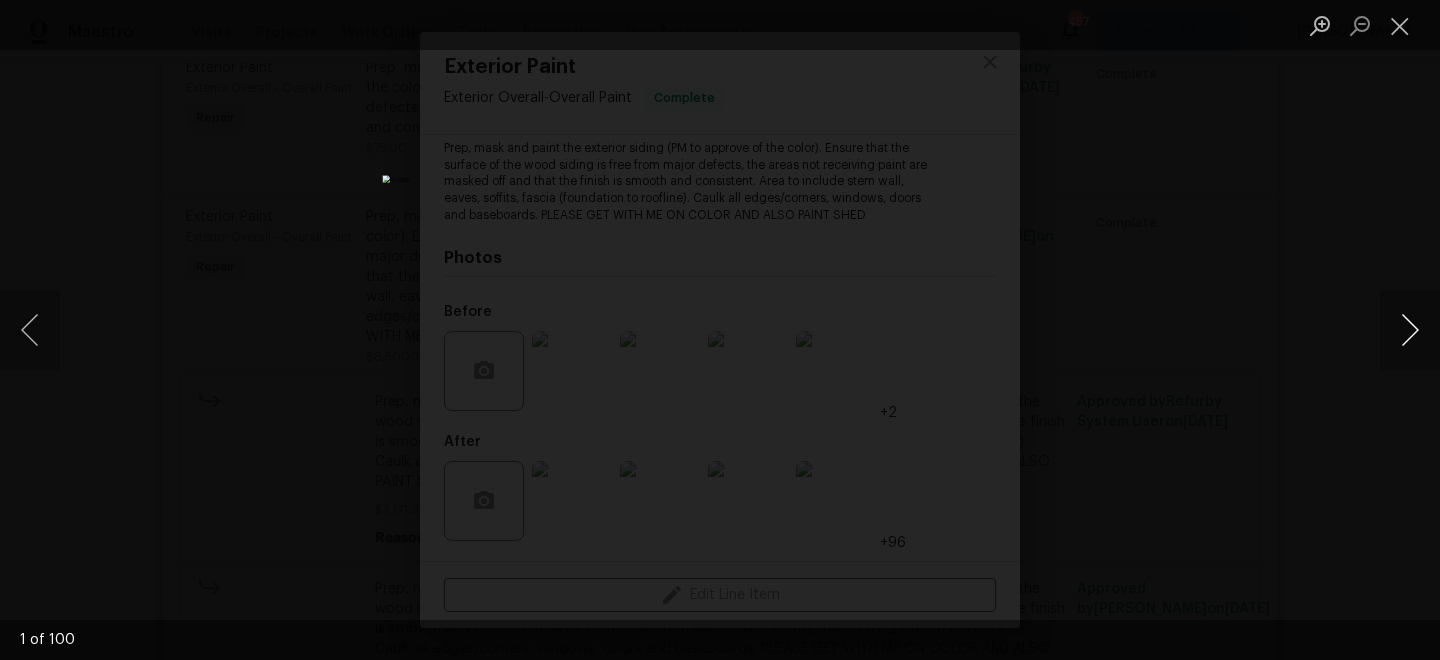 click at bounding box center (1410, 330) 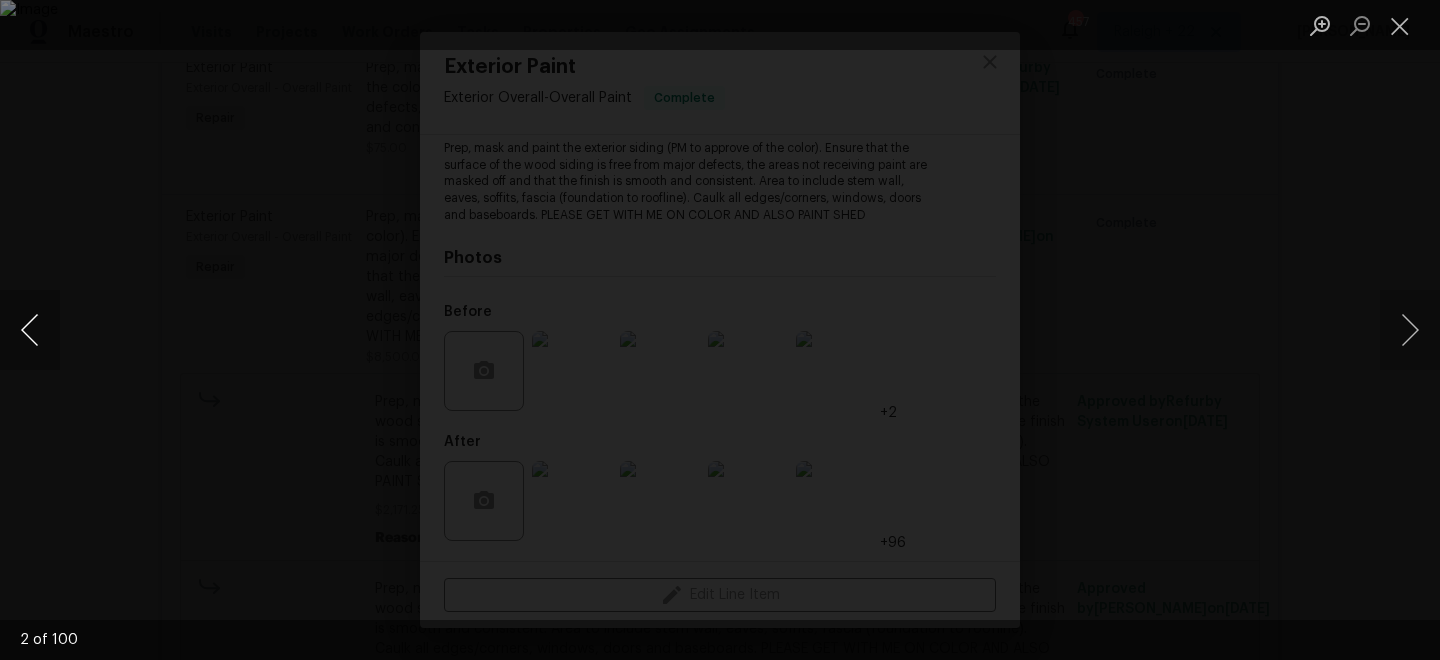 click at bounding box center (30, 330) 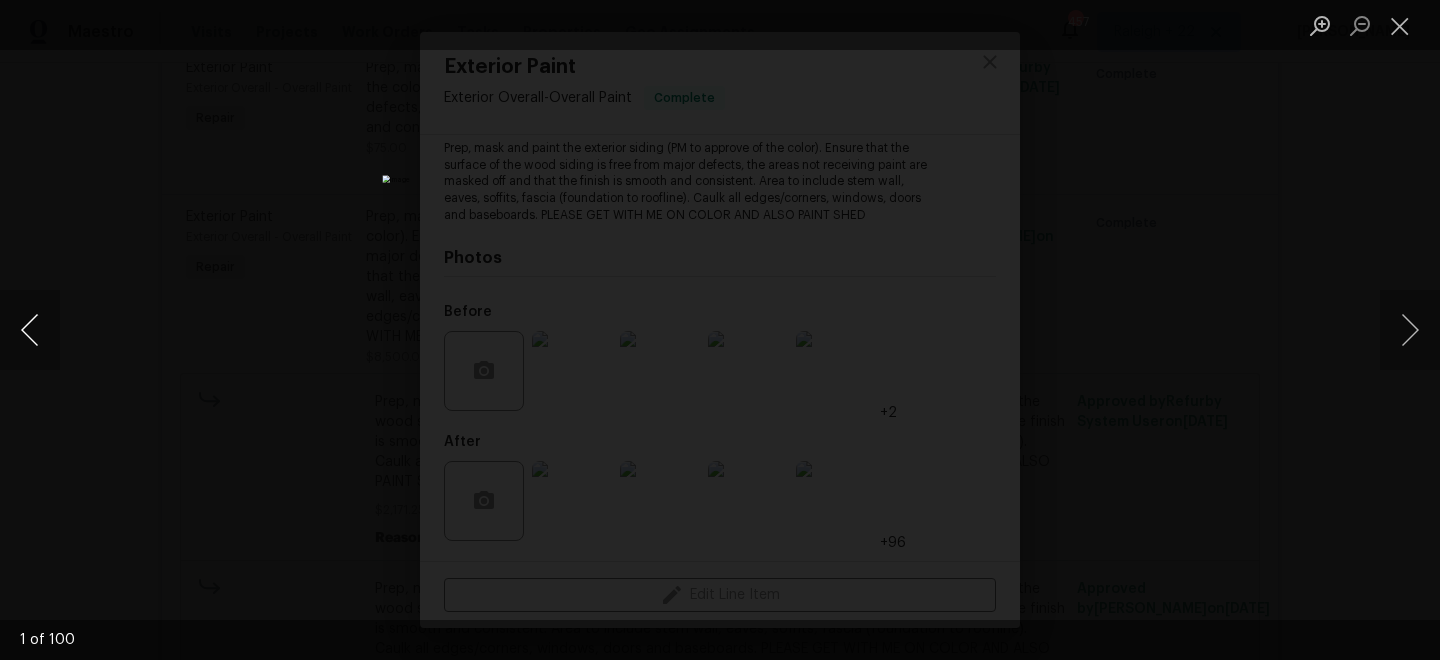 click at bounding box center [30, 330] 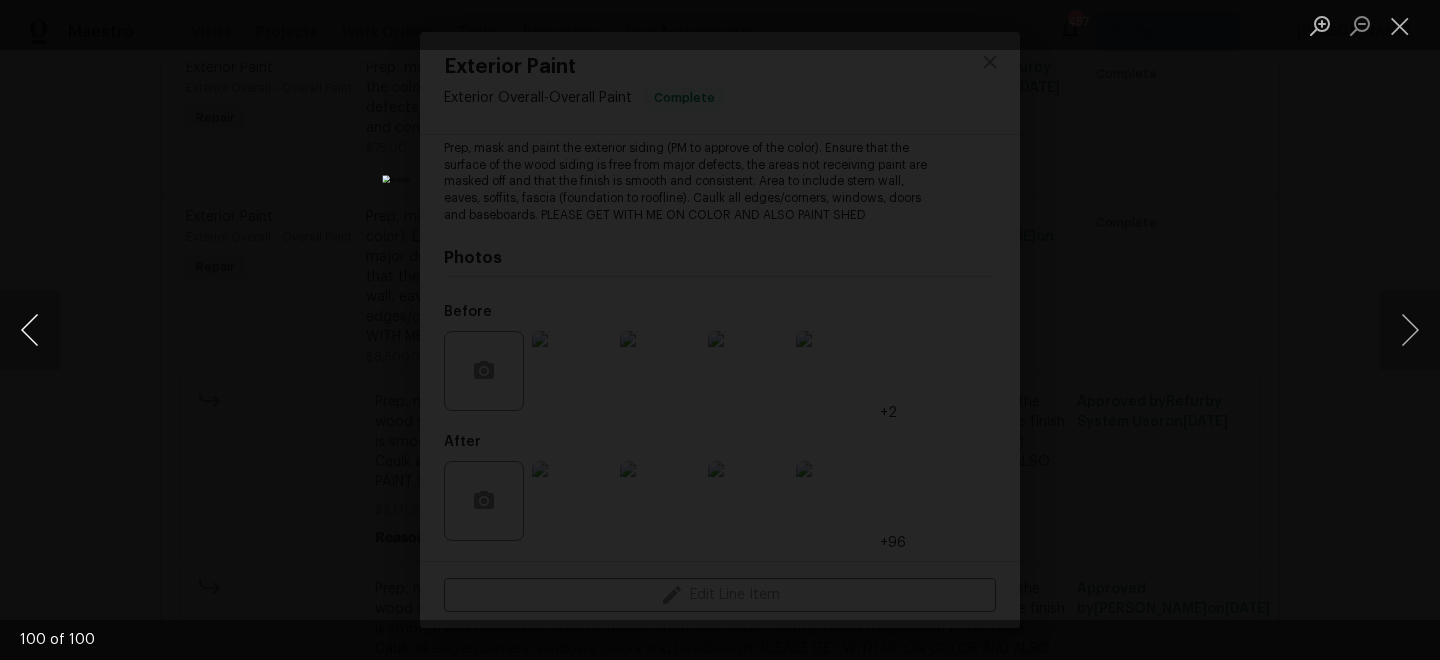 click at bounding box center (30, 330) 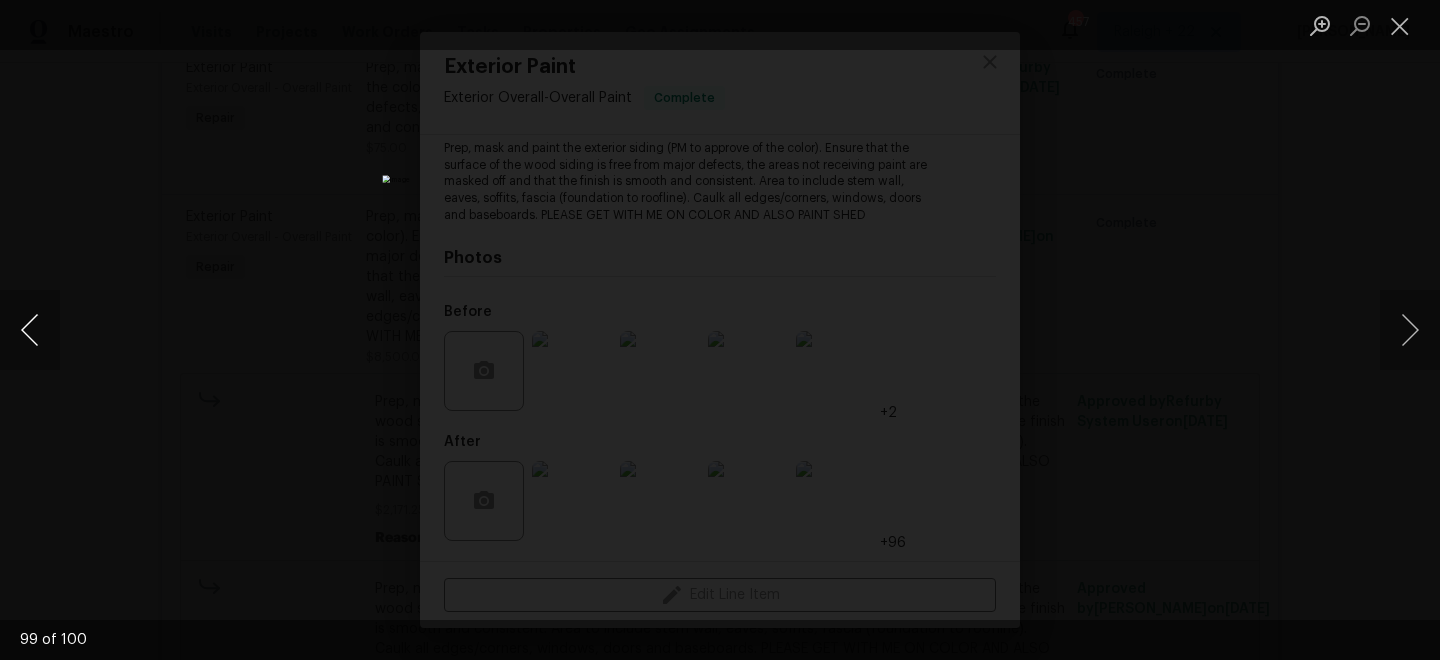 click at bounding box center [30, 330] 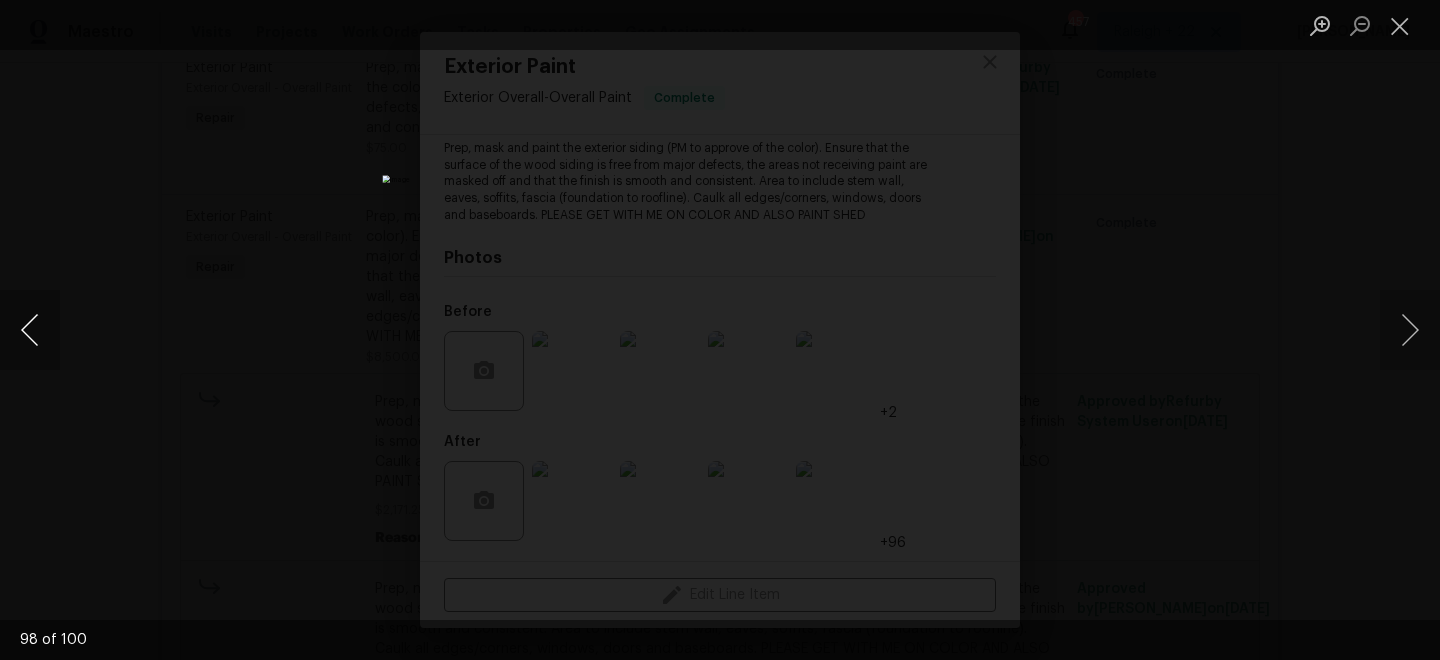 click at bounding box center [30, 330] 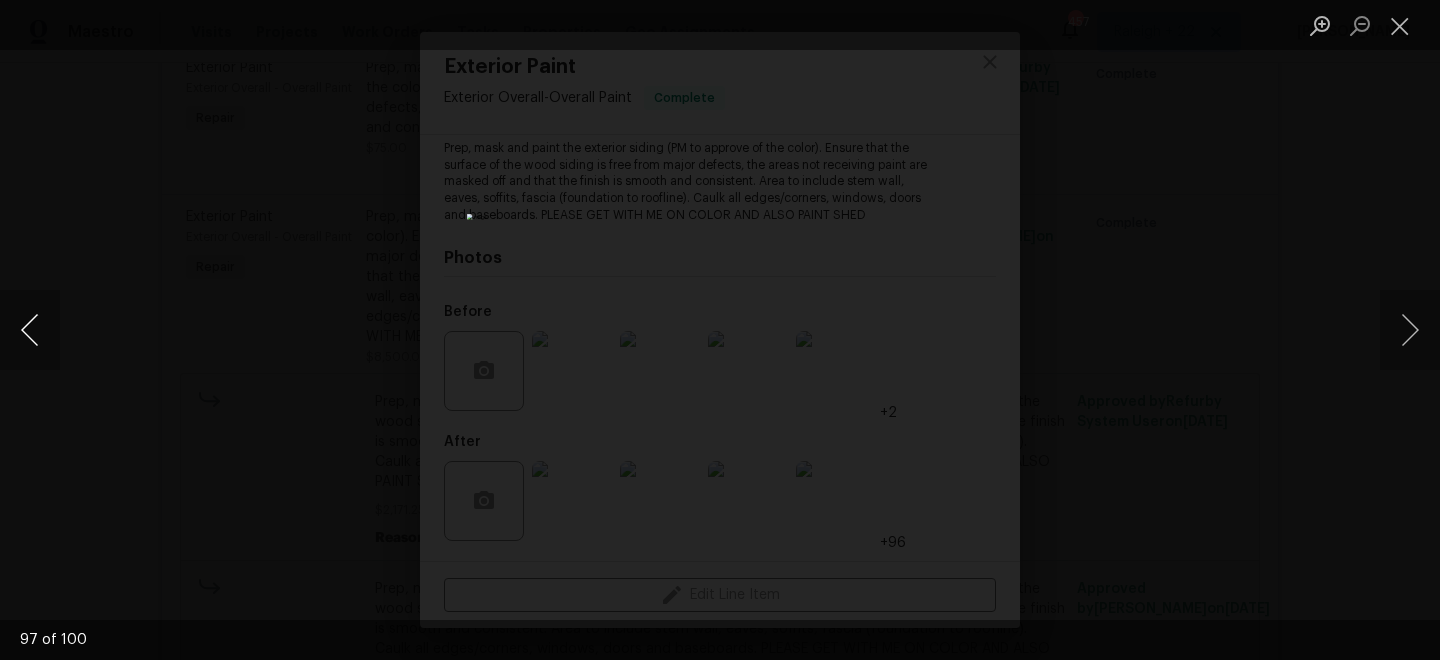 click at bounding box center (30, 330) 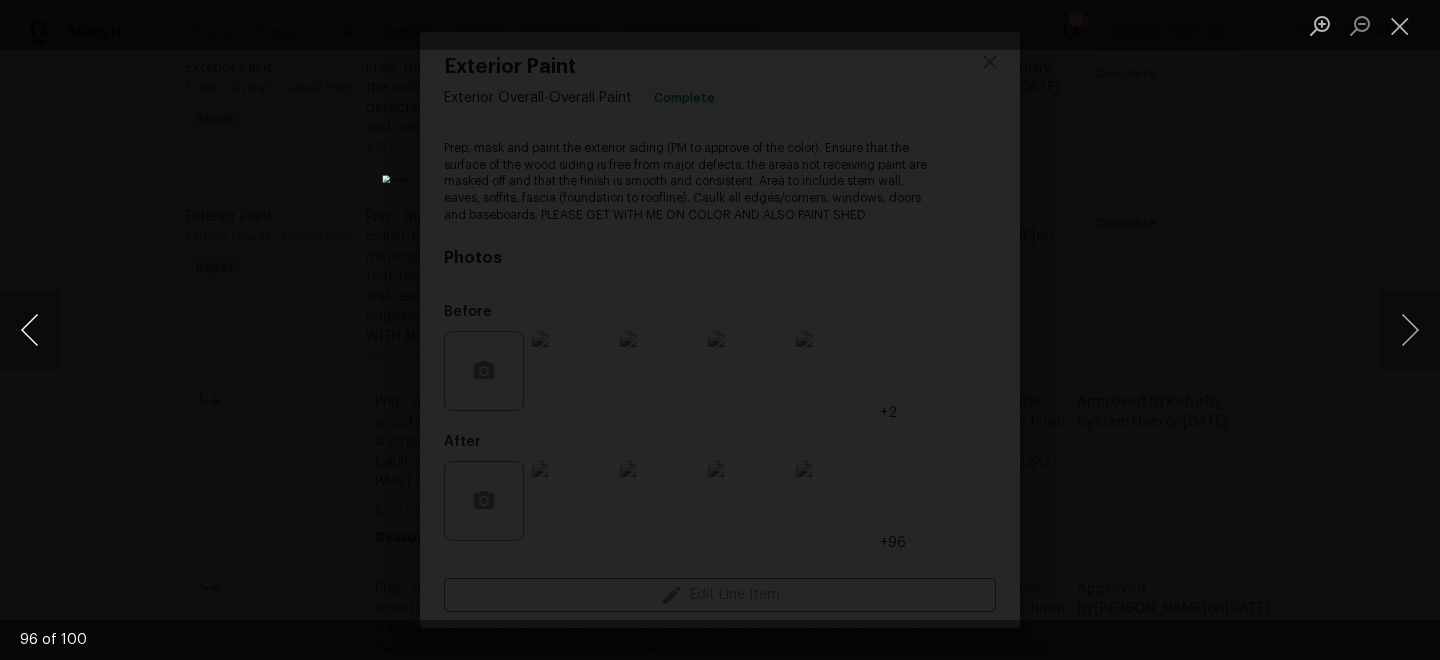 click at bounding box center [30, 330] 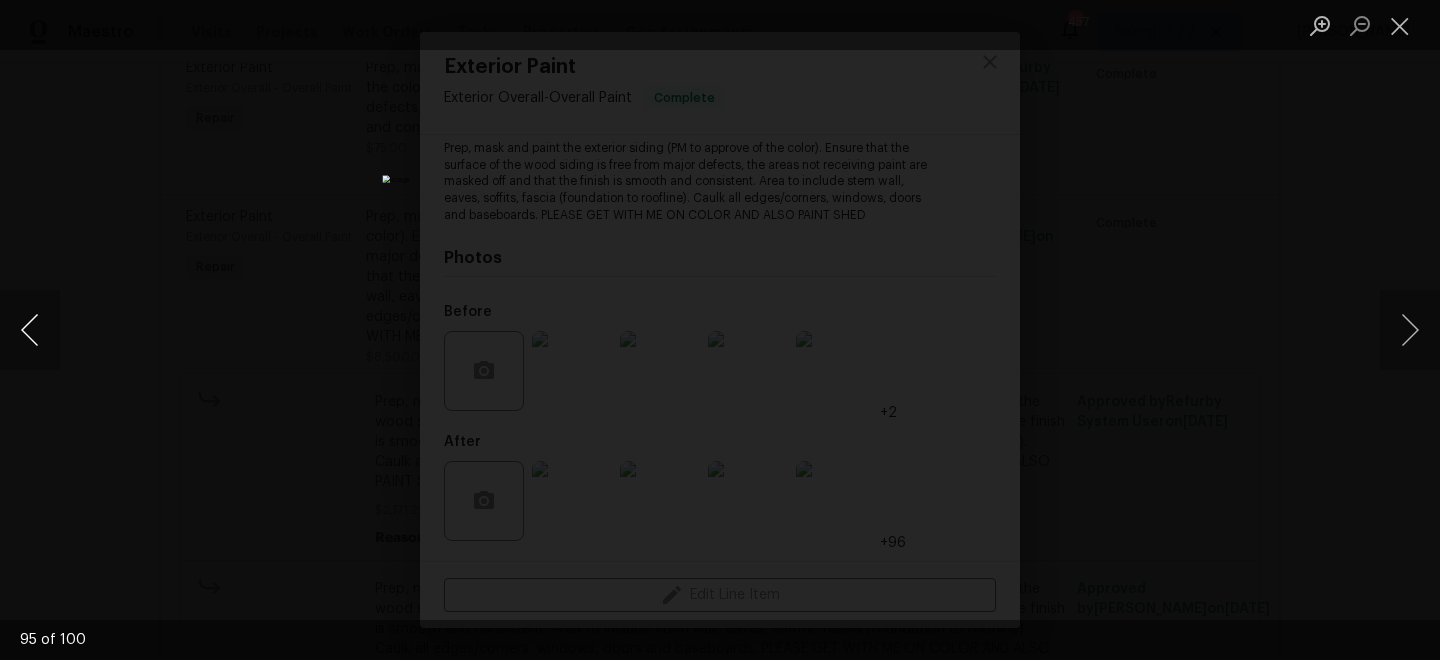 click at bounding box center [30, 330] 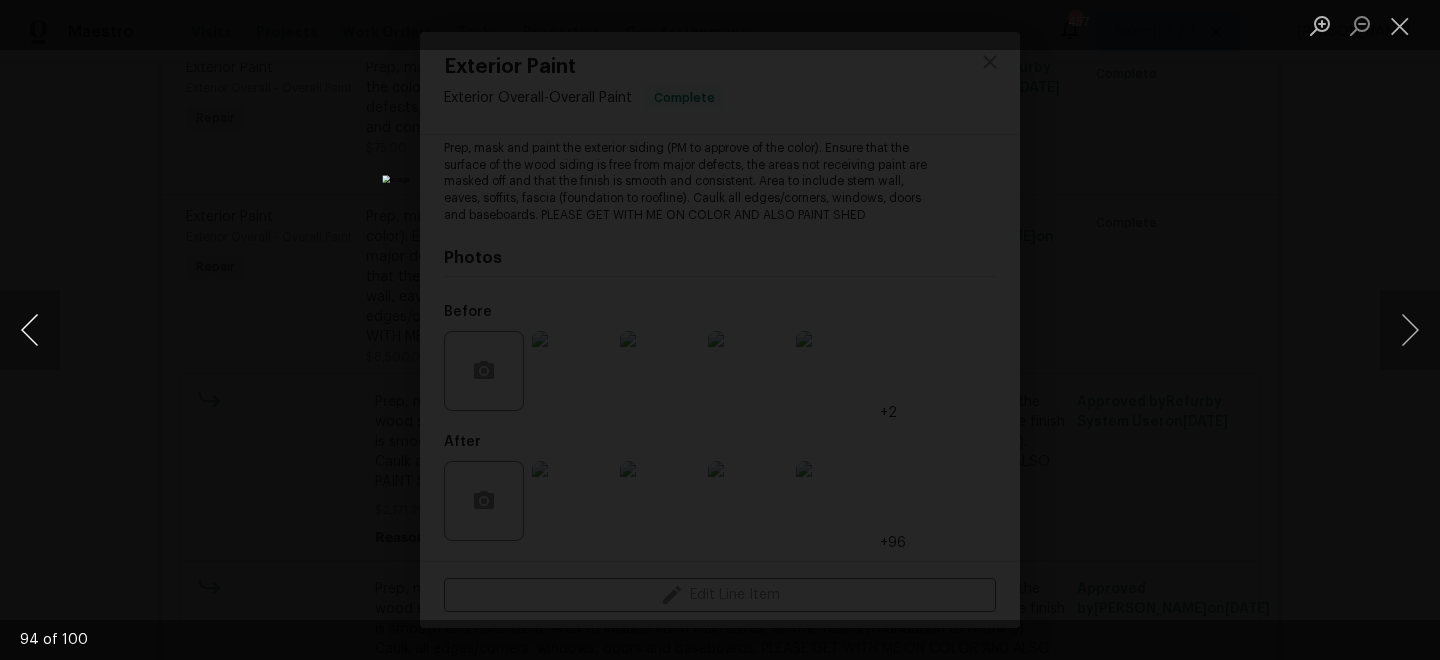click at bounding box center (30, 330) 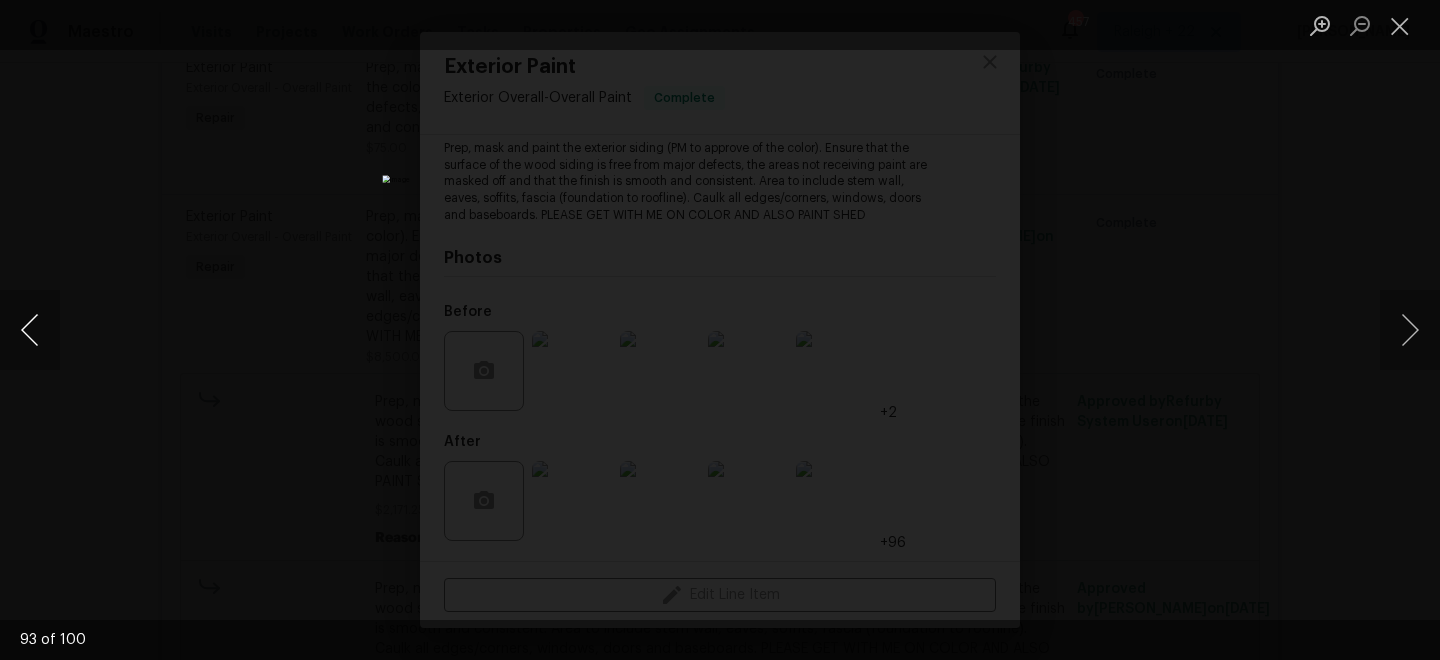 click at bounding box center (30, 330) 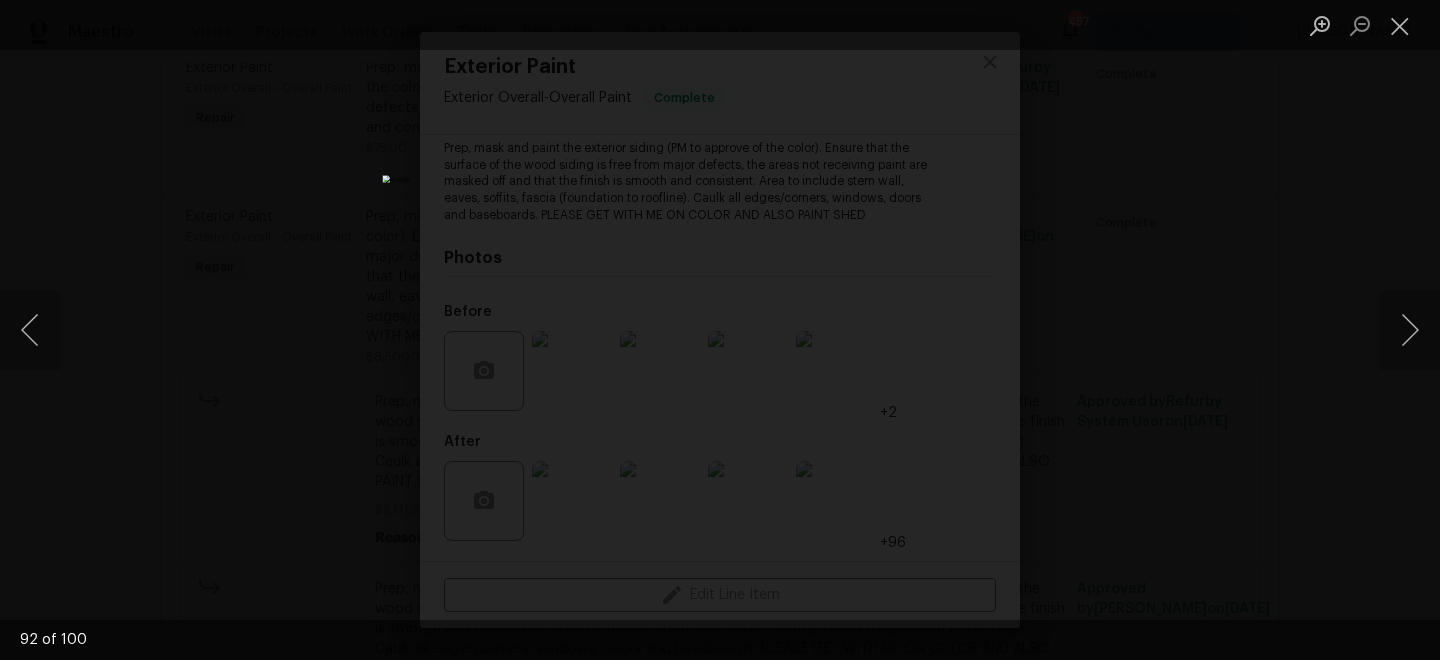drag, startPoint x: 488, startPoint y: 29, endPoint x: 780, endPoint y: 262, distance: 373.56793 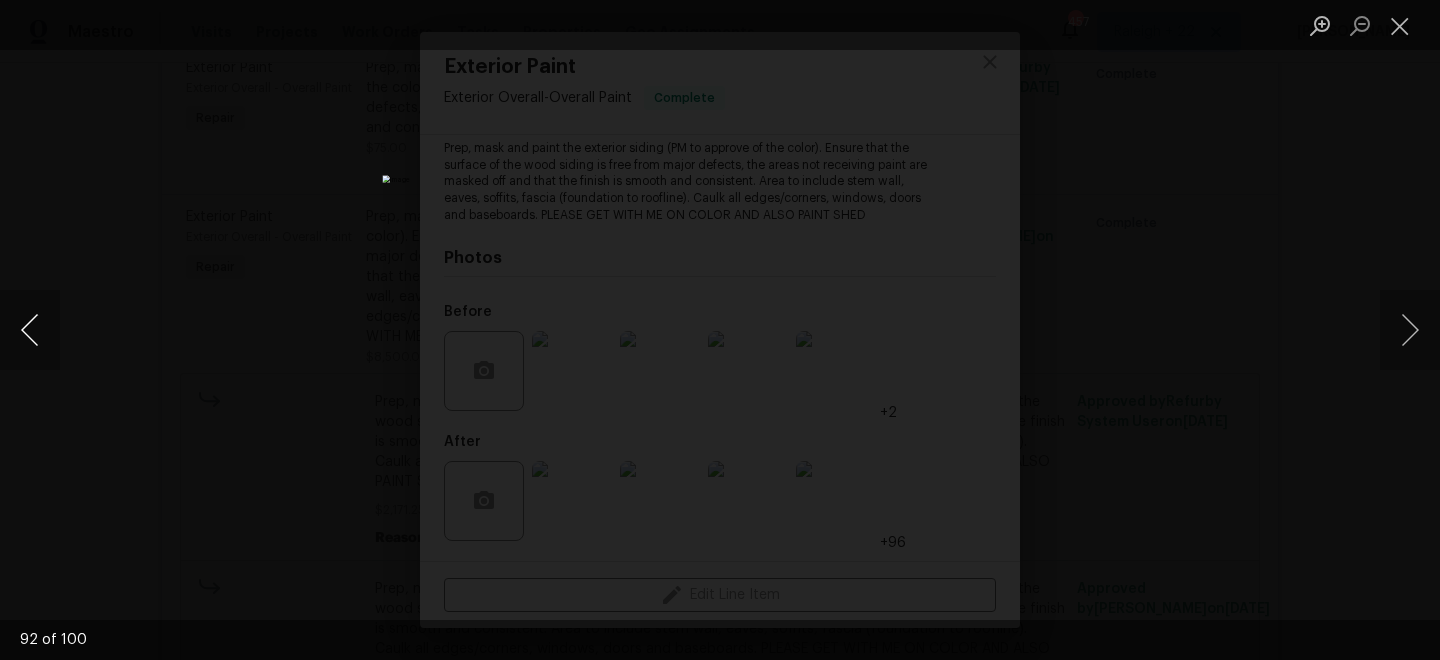 click at bounding box center [30, 330] 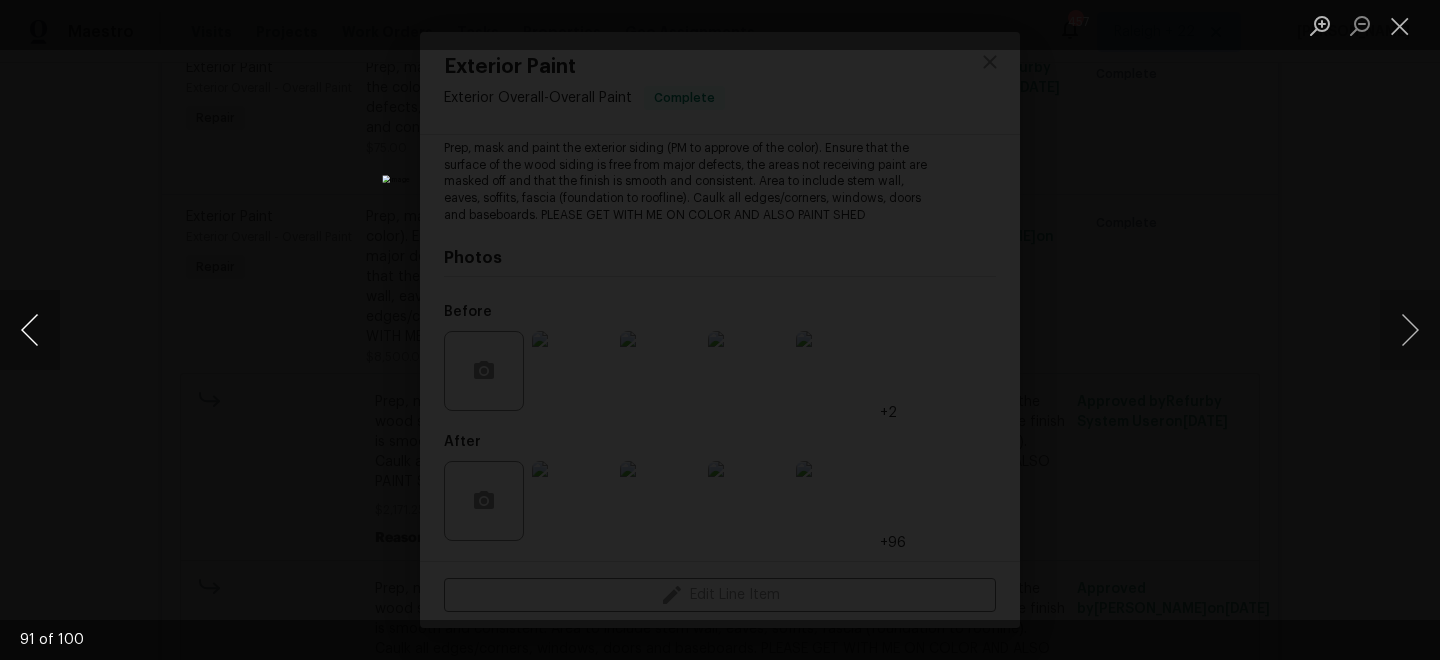click at bounding box center (30, 330) 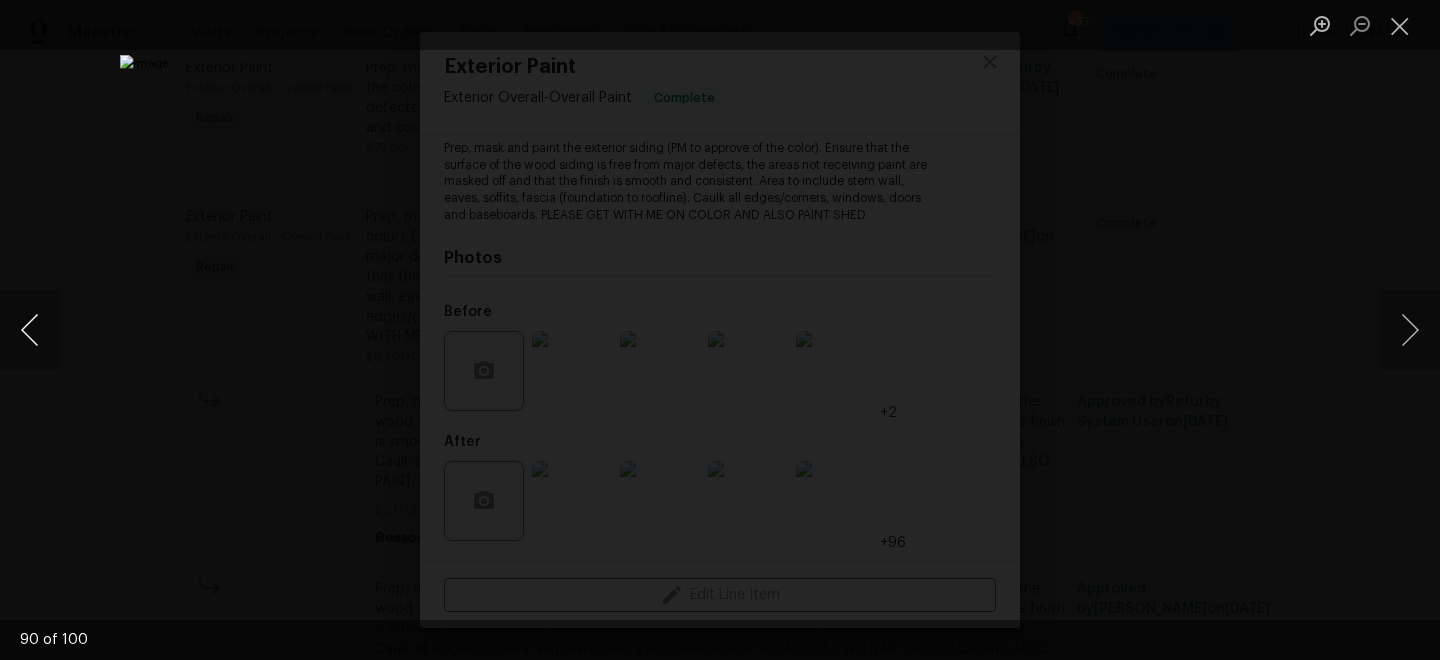 click at bounding box center [30, 330] 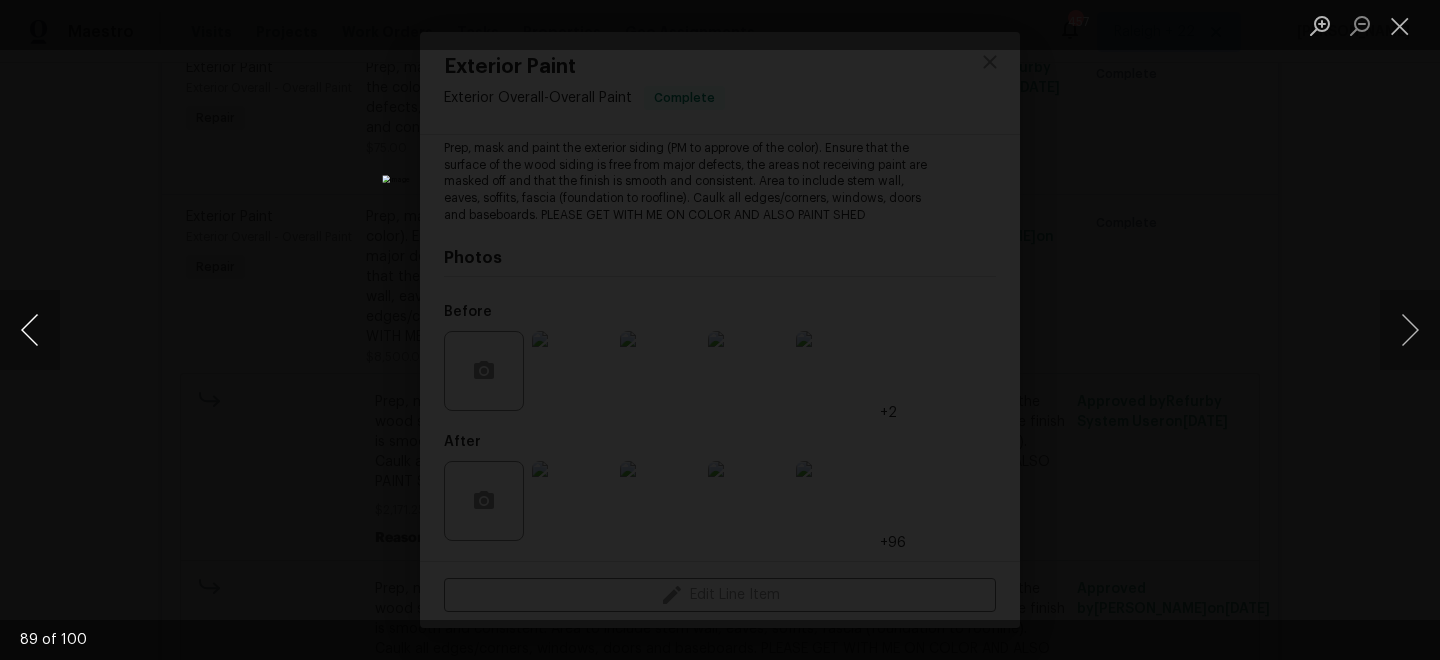 click at bounding box center [30, 330] 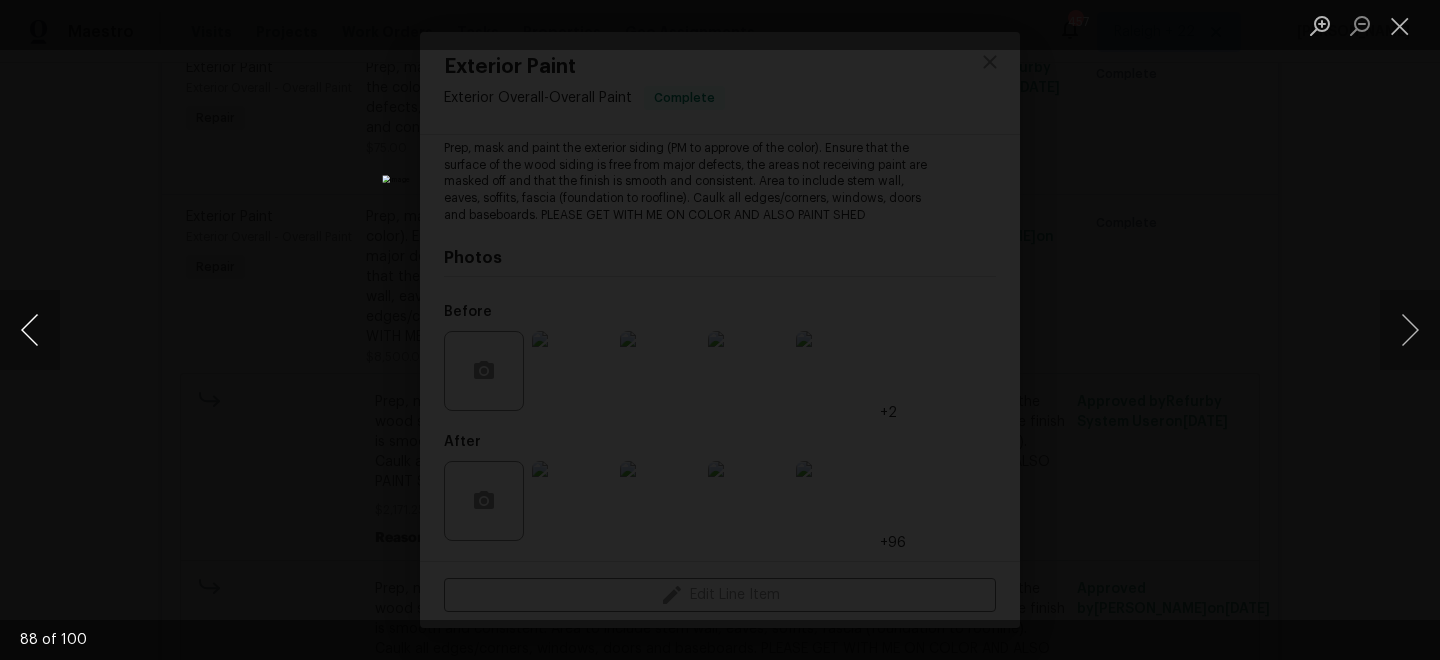 click at bounding box center [30, 330] 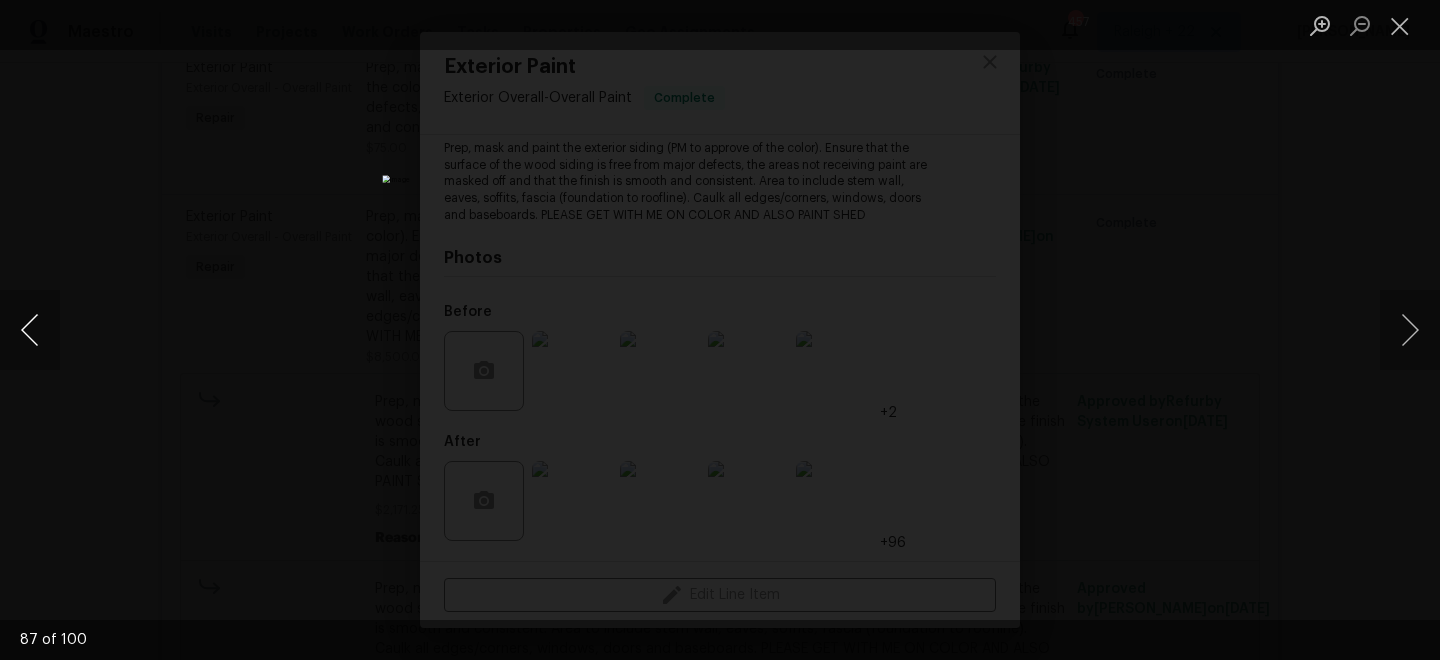 click at bounding box center (30, 330) 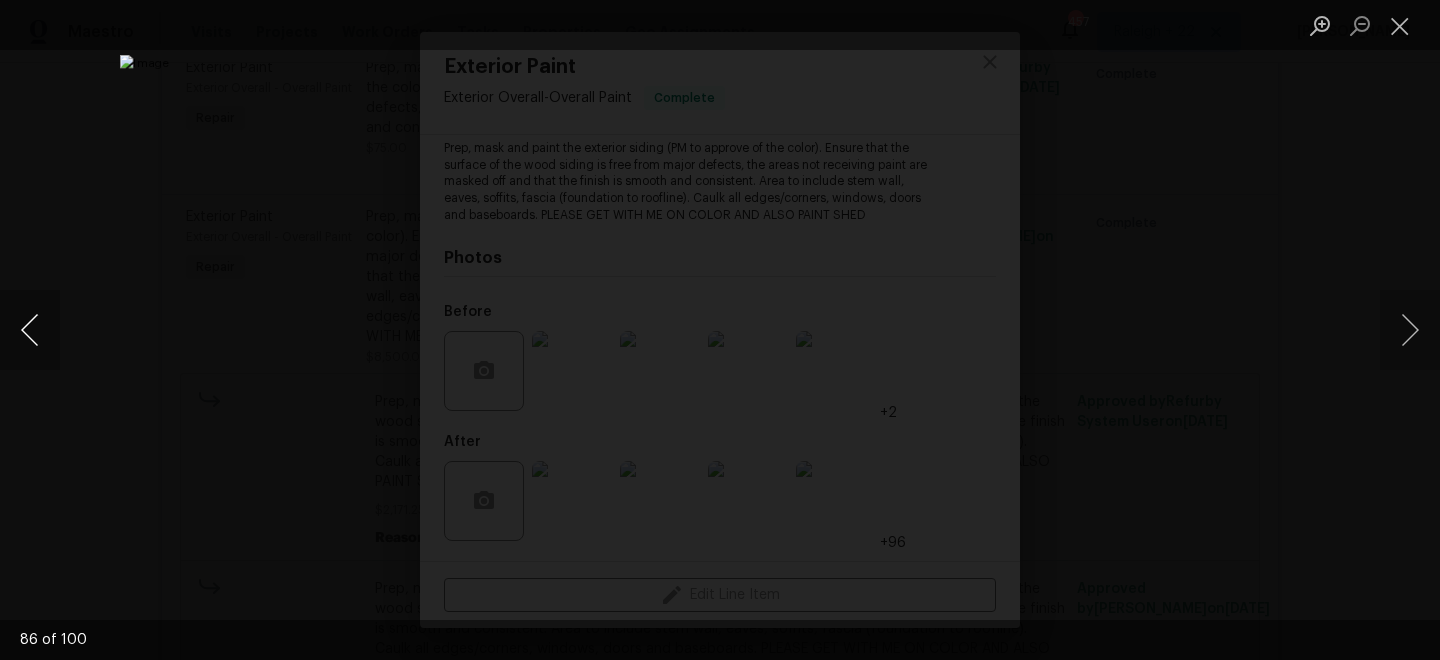 click at bounding box center [30, 330] 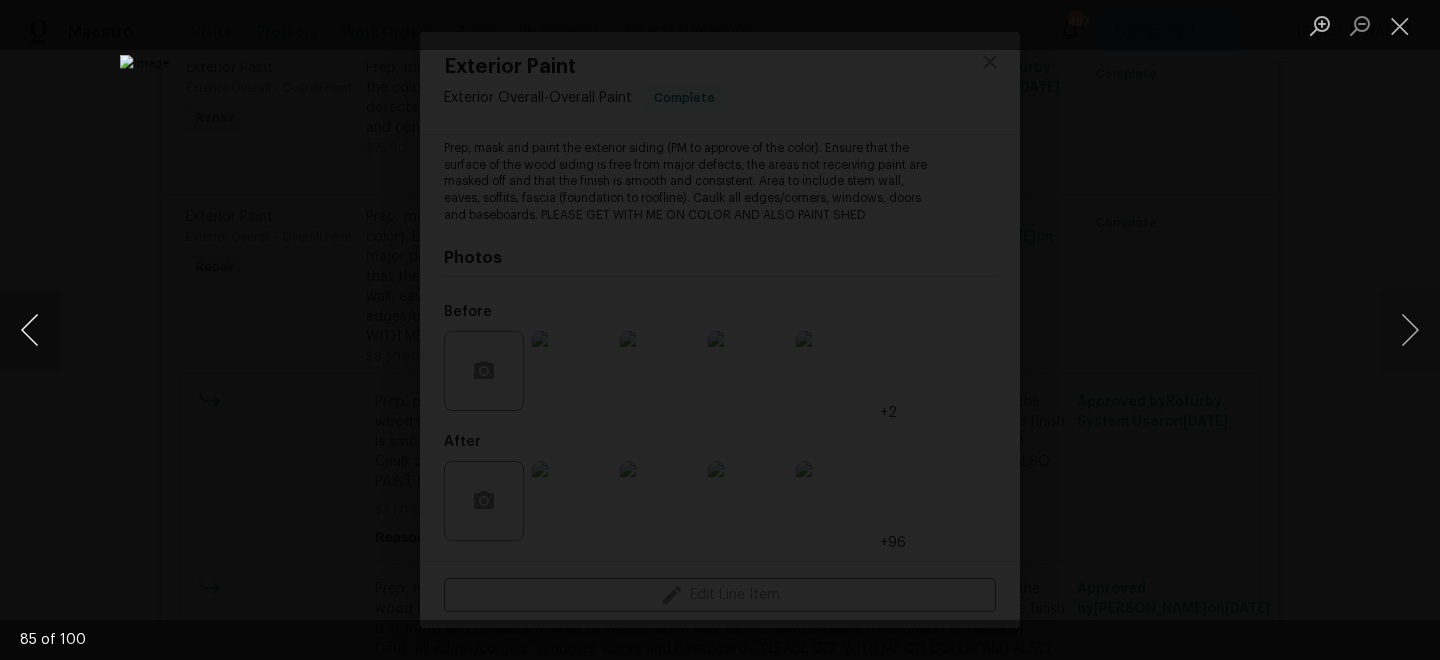 click at bounding box center (30, 330) 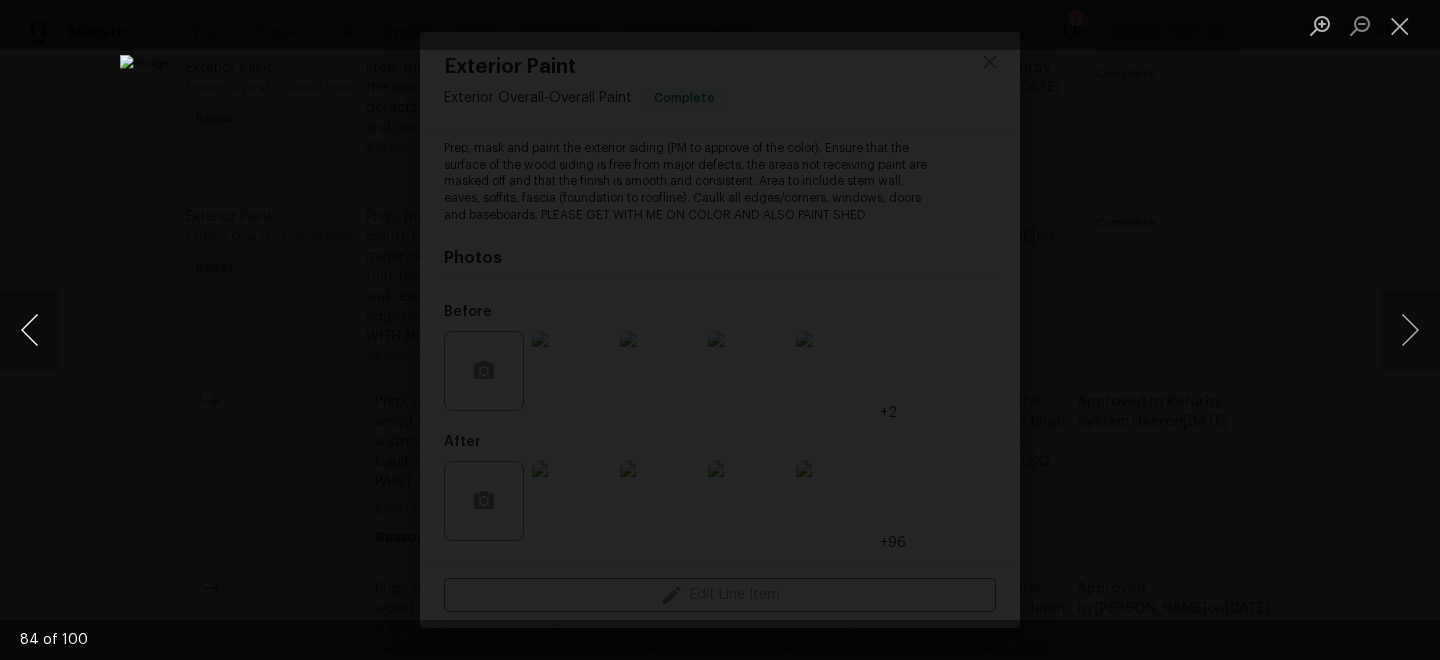 click at bounding box center (30, 330) 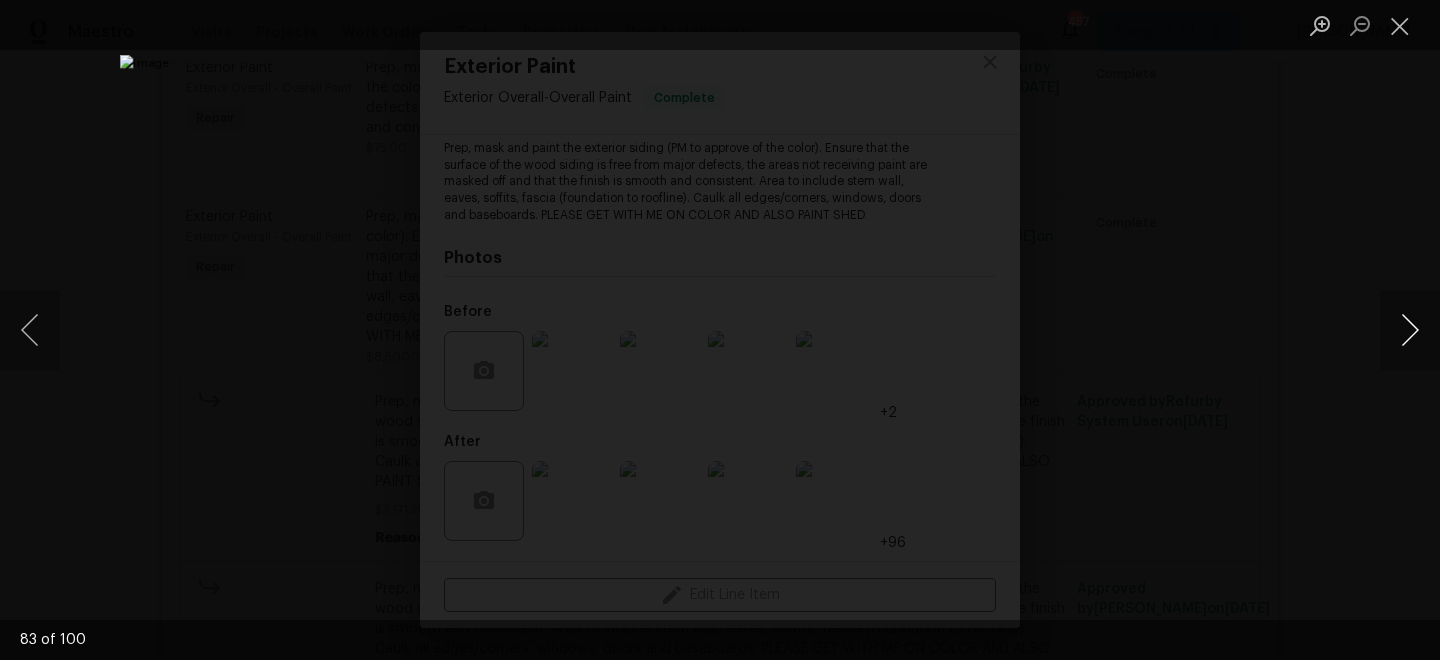 click at bounding box center (1410, 330) 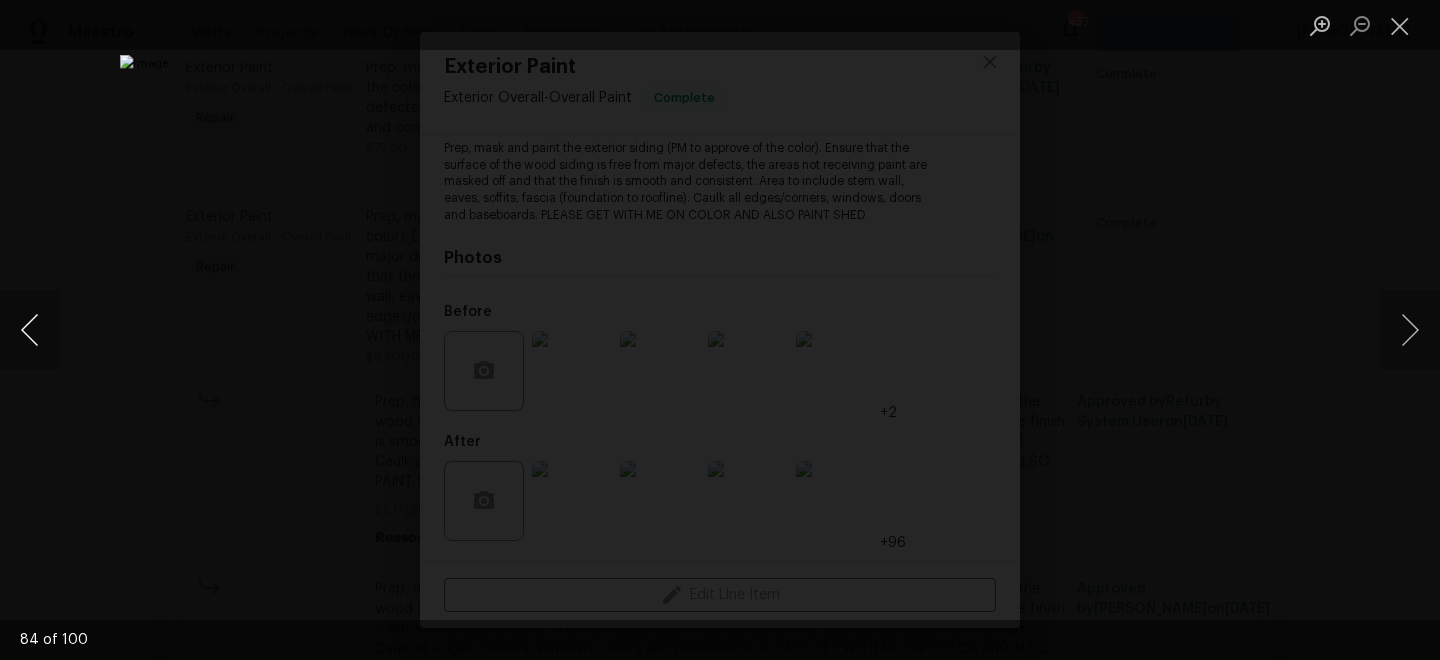 click at bounding box center (30, 330) 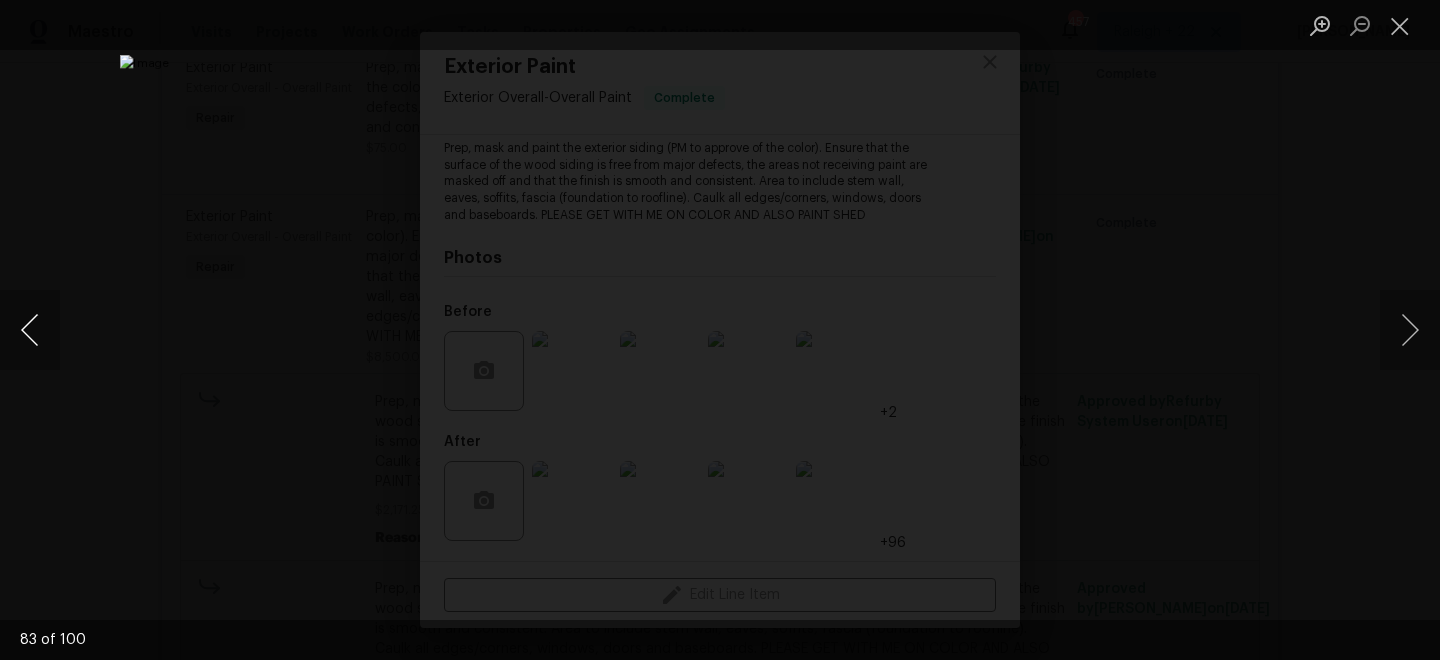 click at bounding box center (30, 330) 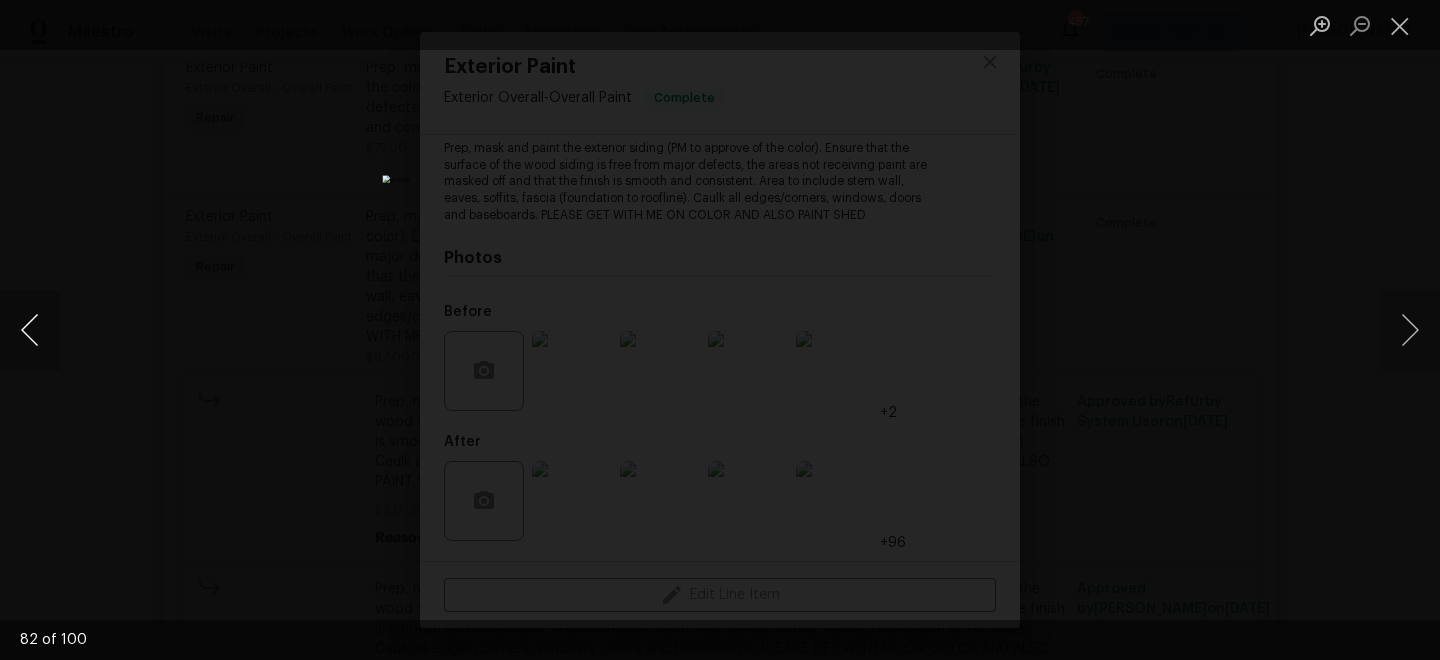 click at bounding box center (30, 330) 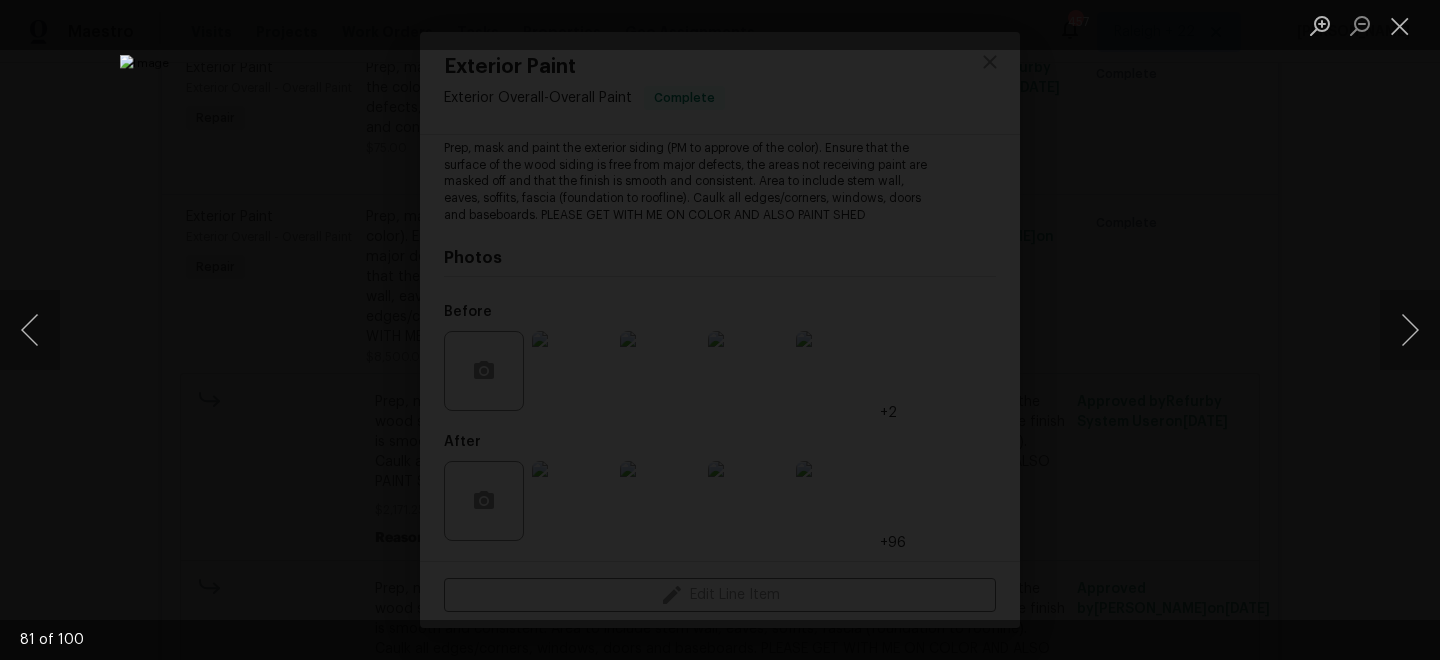click at bounding box center [720, 330] 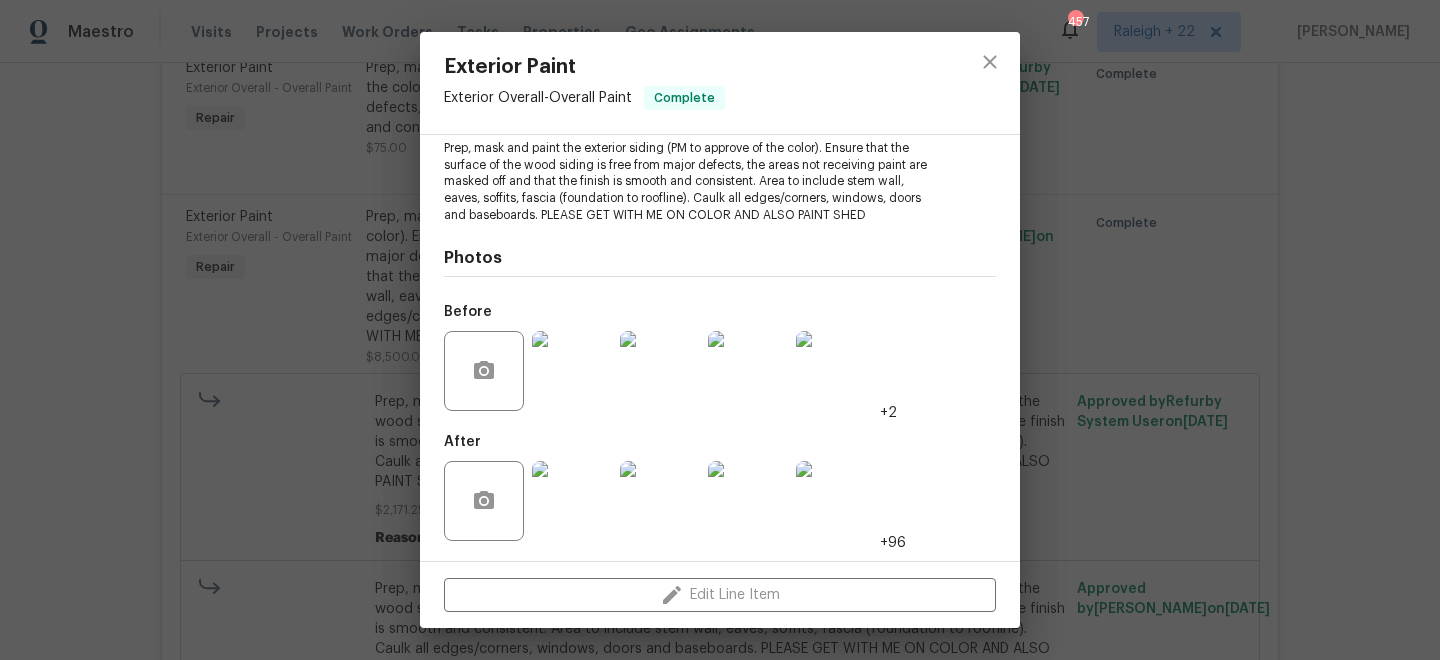 click at bounding box center (572, 501) 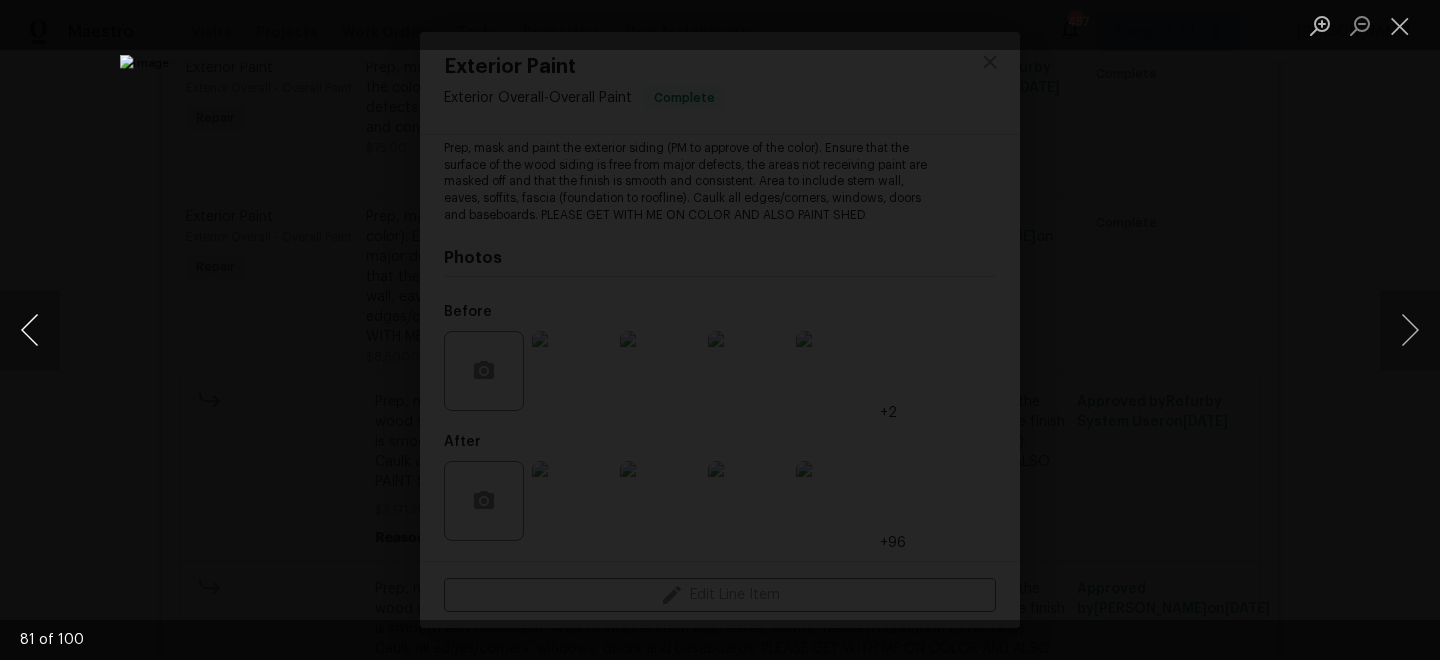 click at bounding box center (30, 330) 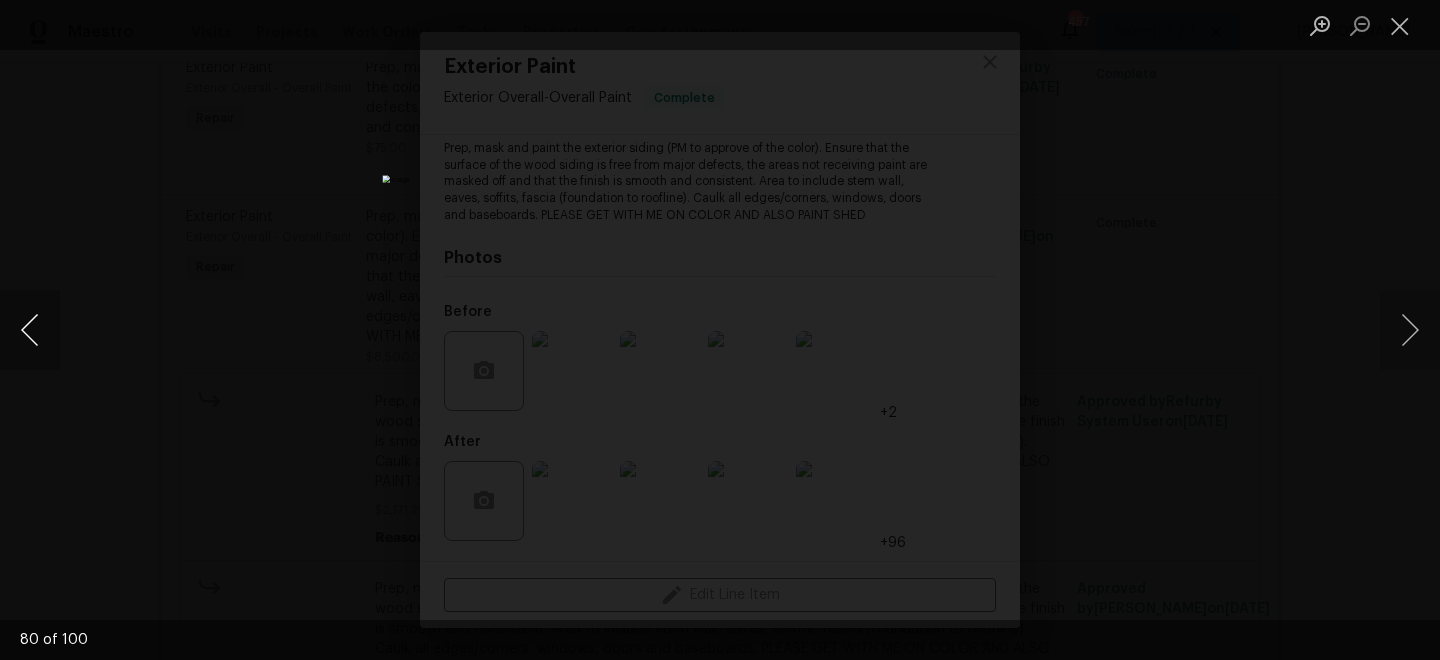 click at bounding box center [30, 330] 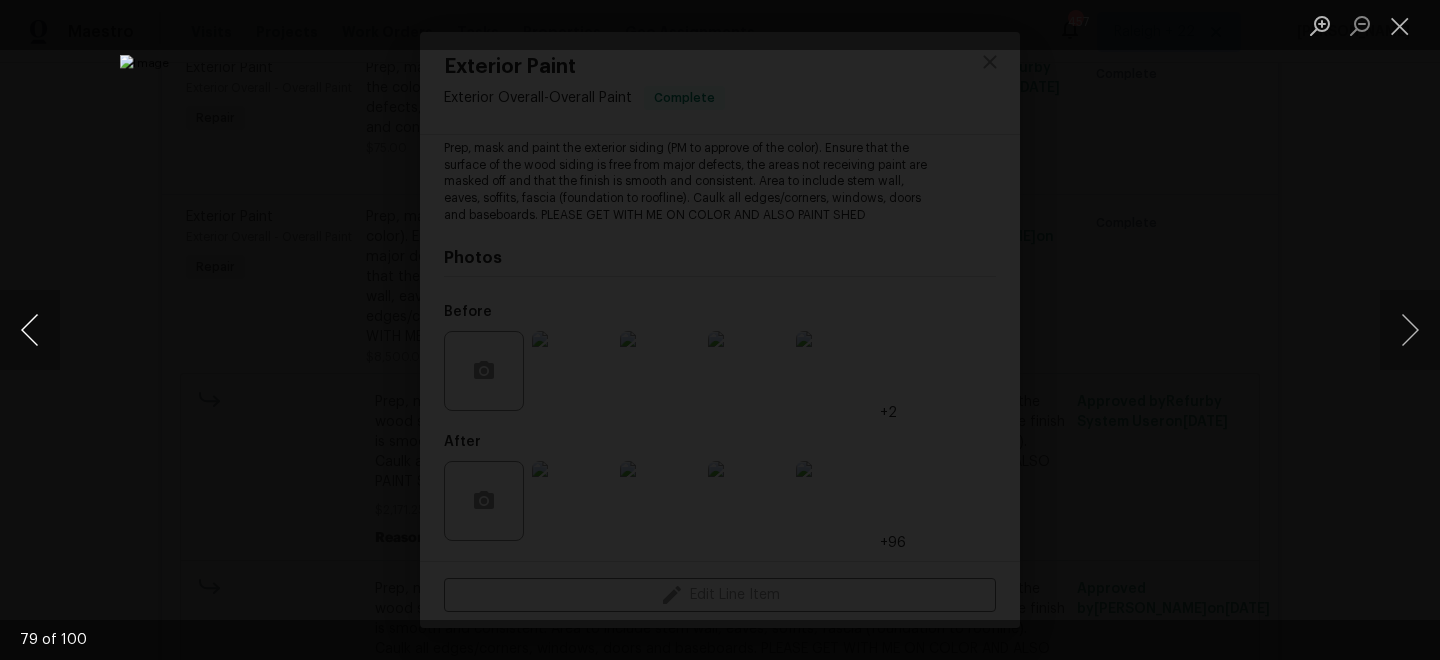 click at bounding box center [30, 330] 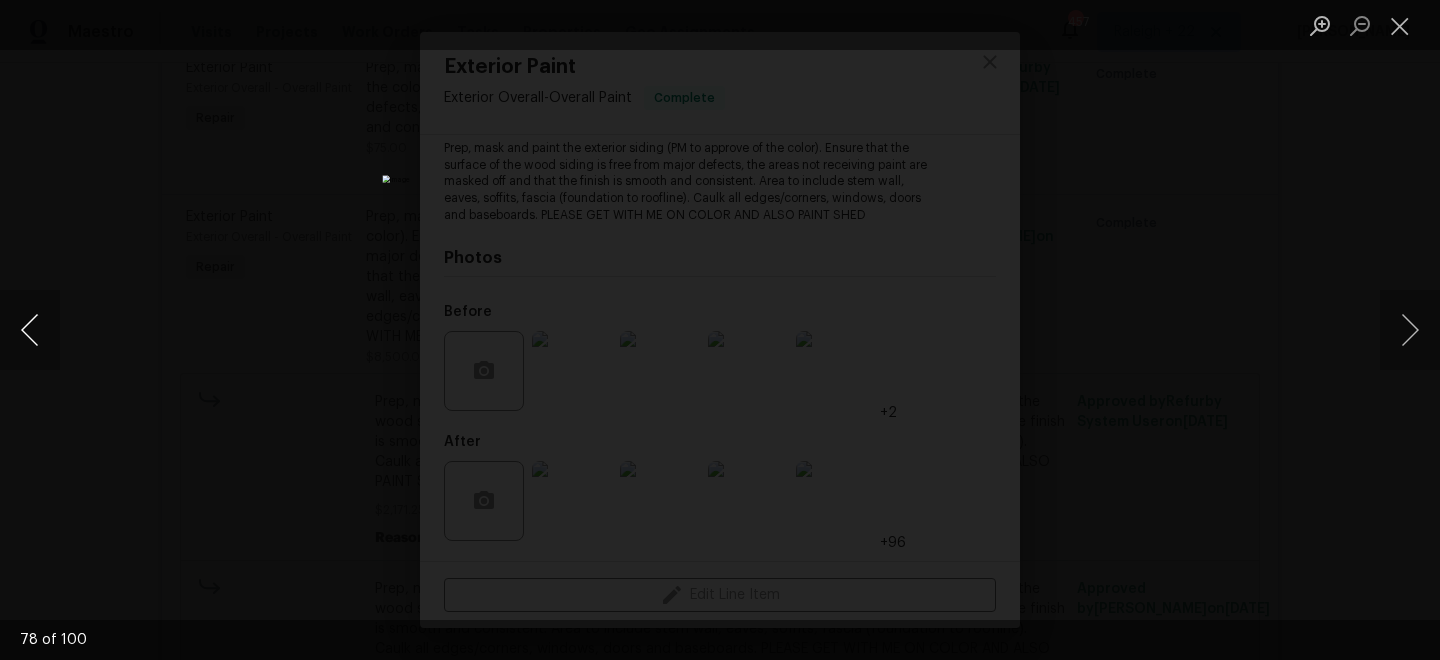 click at bounding box center (30, 330) 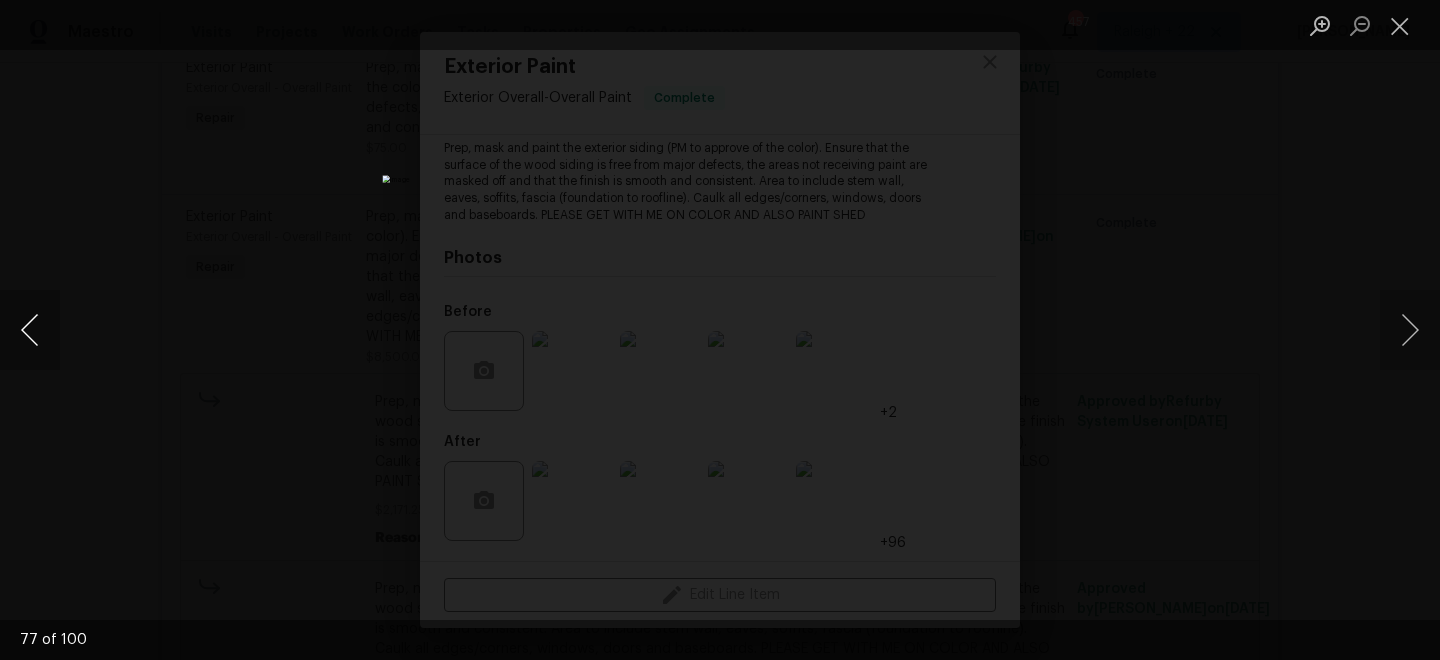 click at bounding box center (30, 330) 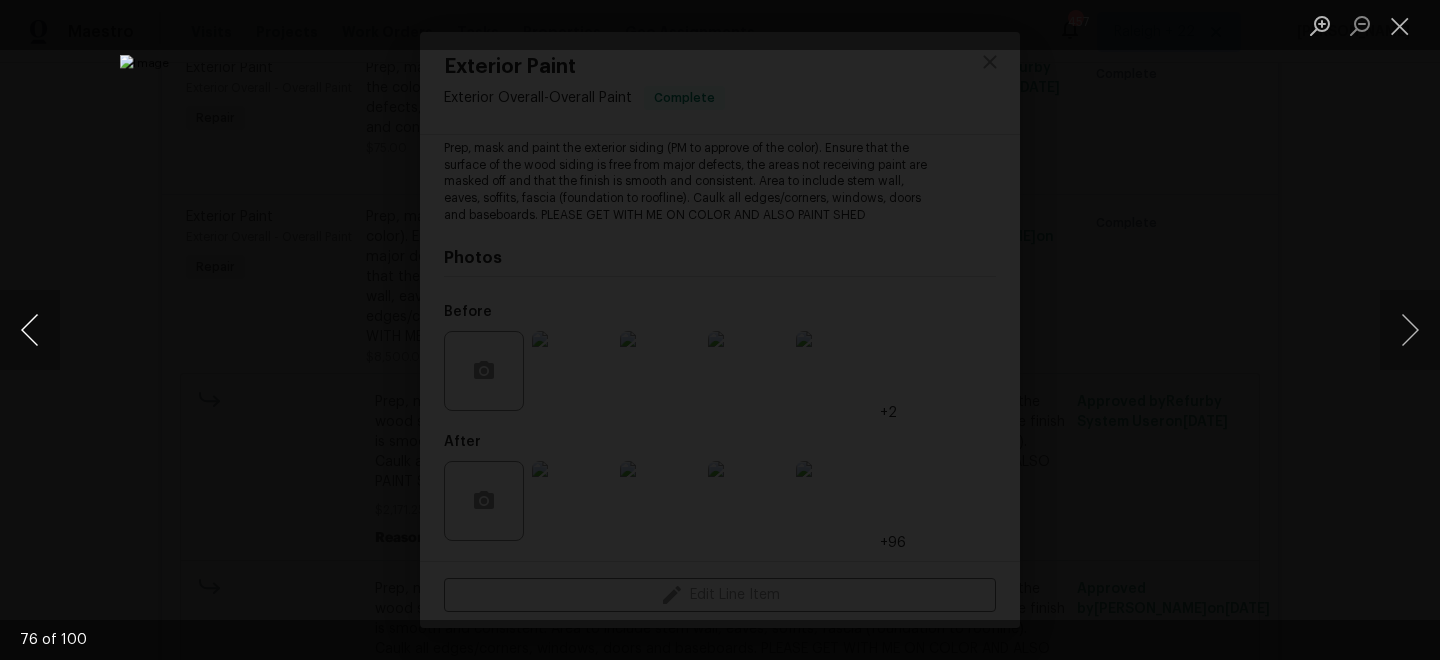 click at bounding box center [30, 330] 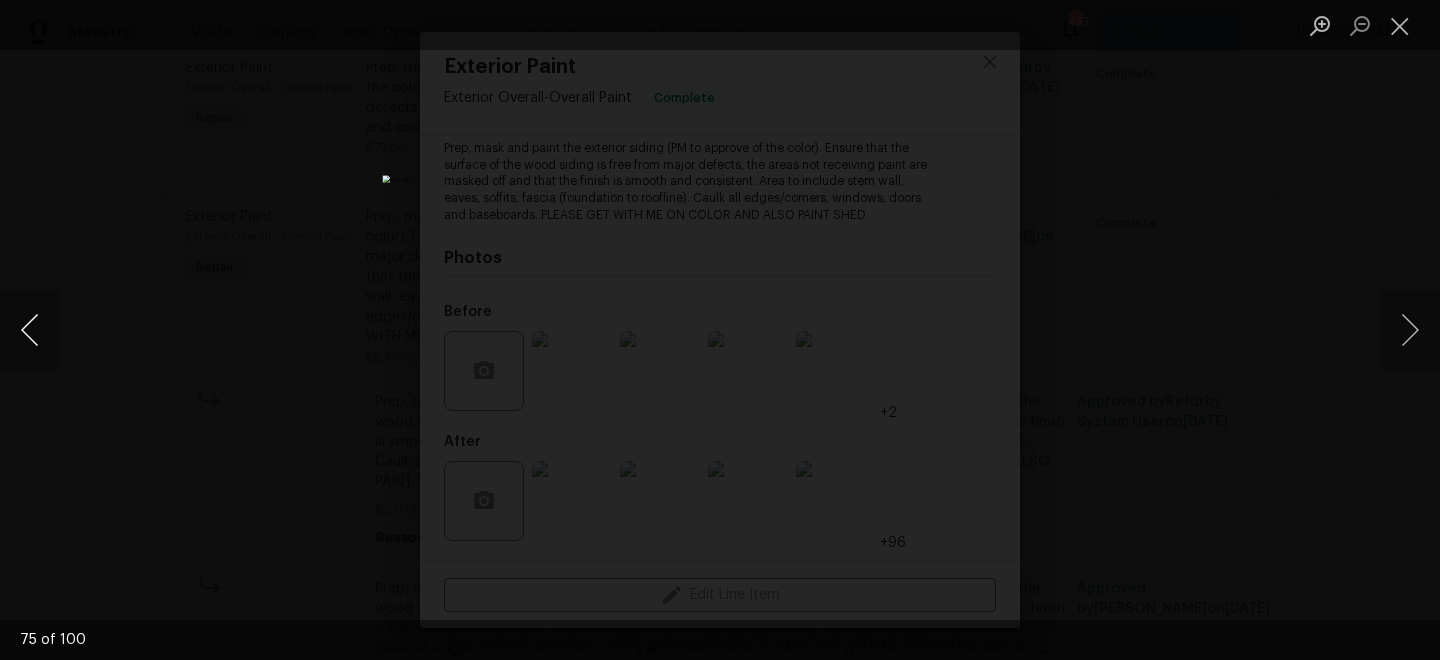 click at bounding box center (30, 330) 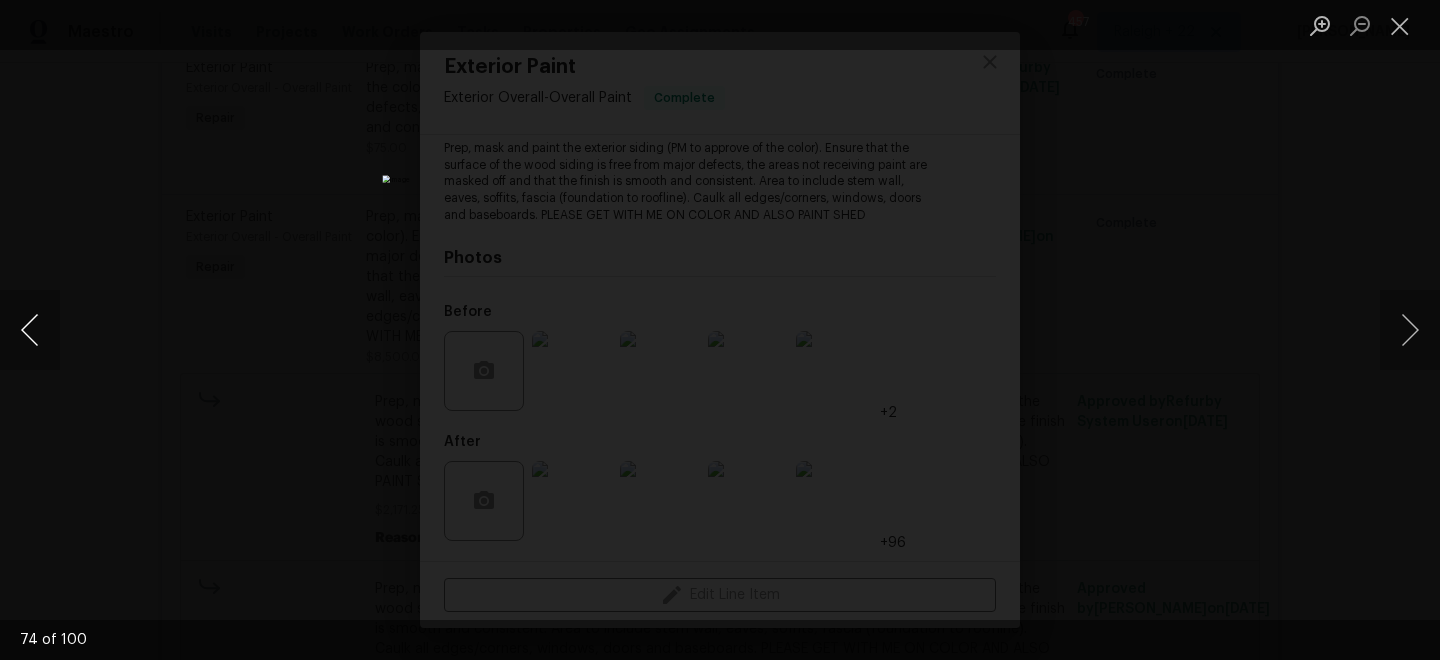click at bounding box center [30, 330] 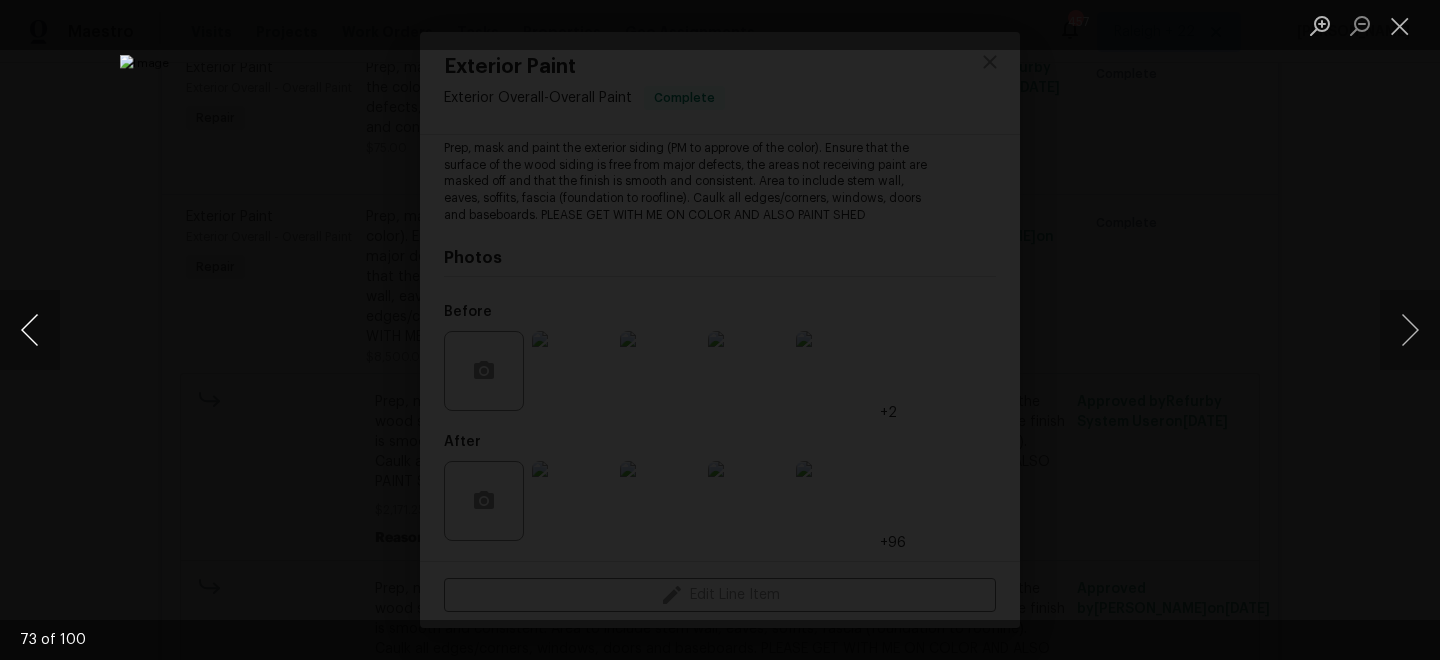 click at bounding box center (30, 330) 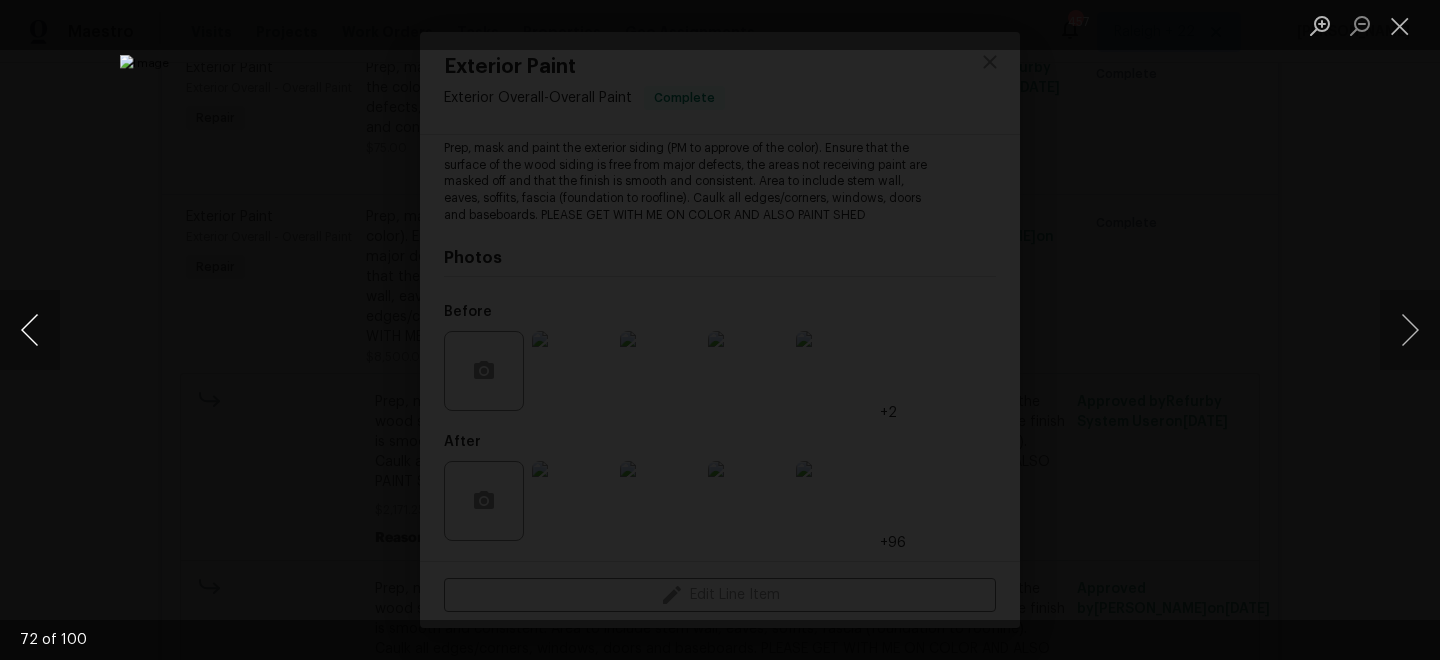 click at bounding box center (30, 330) 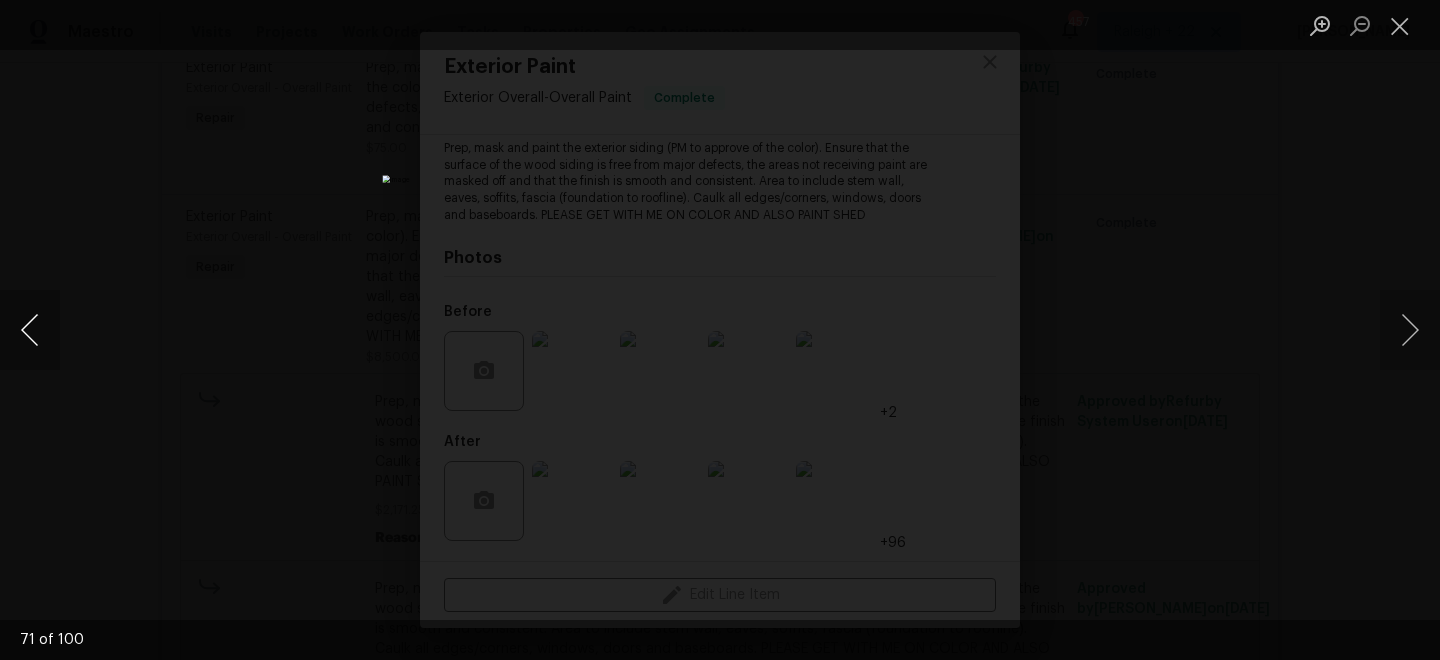 click at bounding box center (30, 330) 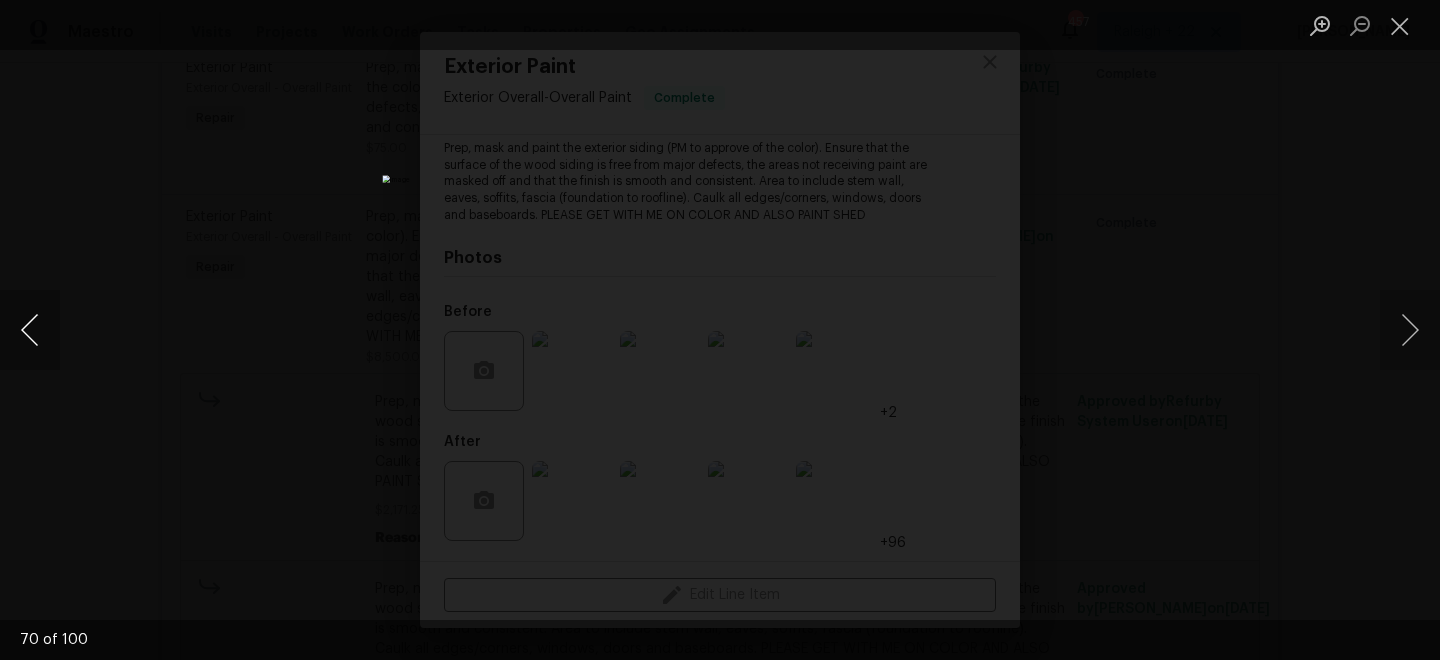click at bounding box center [30, 330] 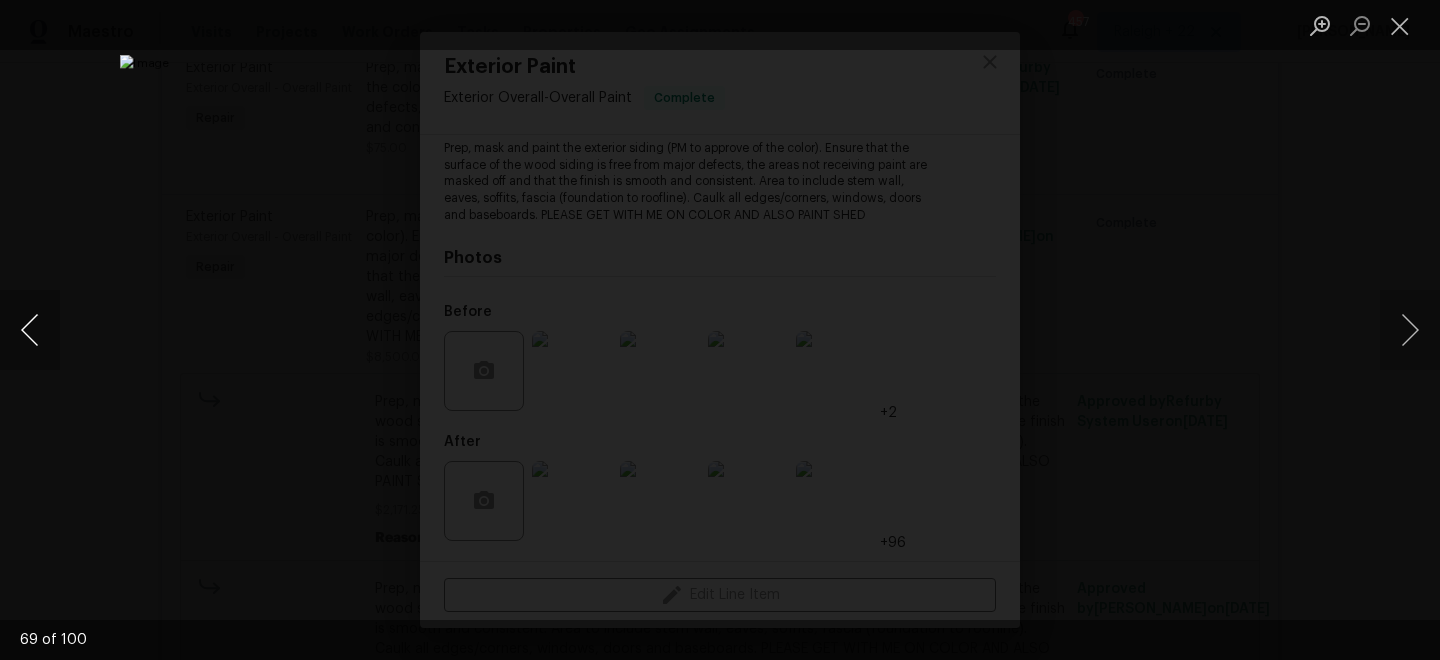 click at bounding box center (30, 330) 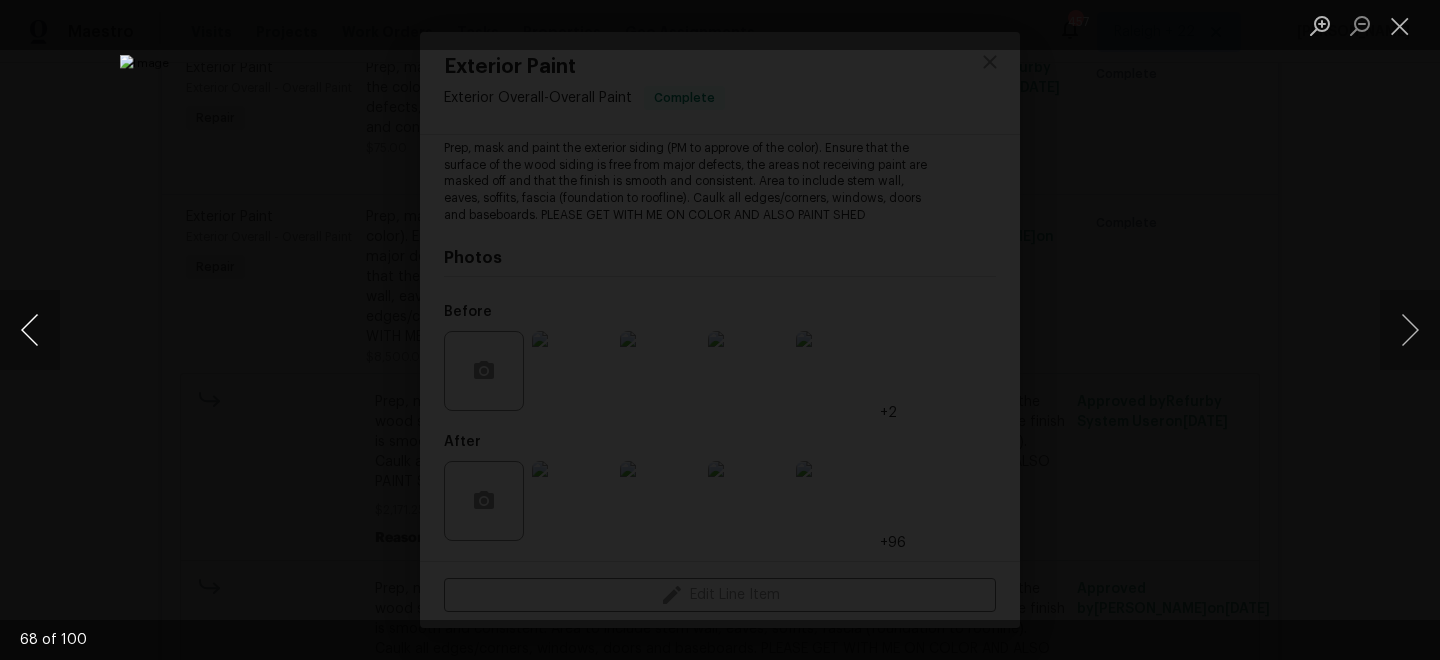 click at bounding box center (30, 330) 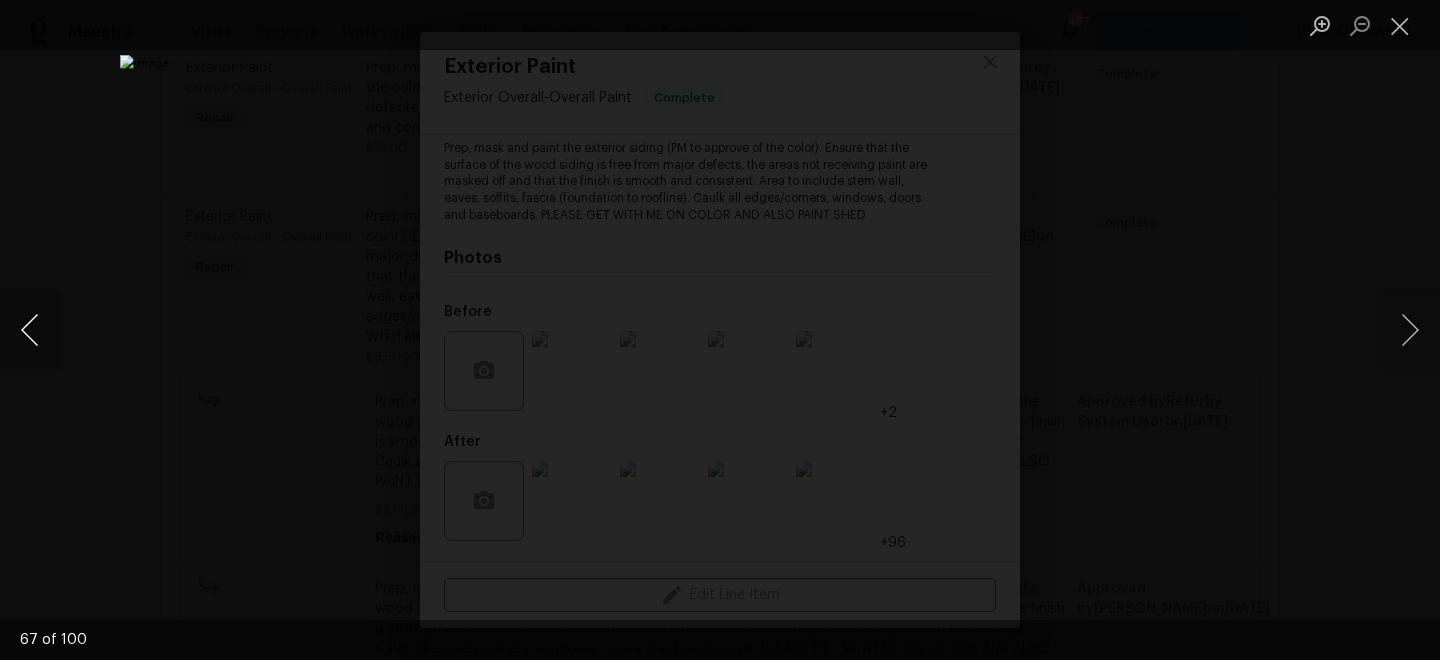 click at bounding box center [30, 330] 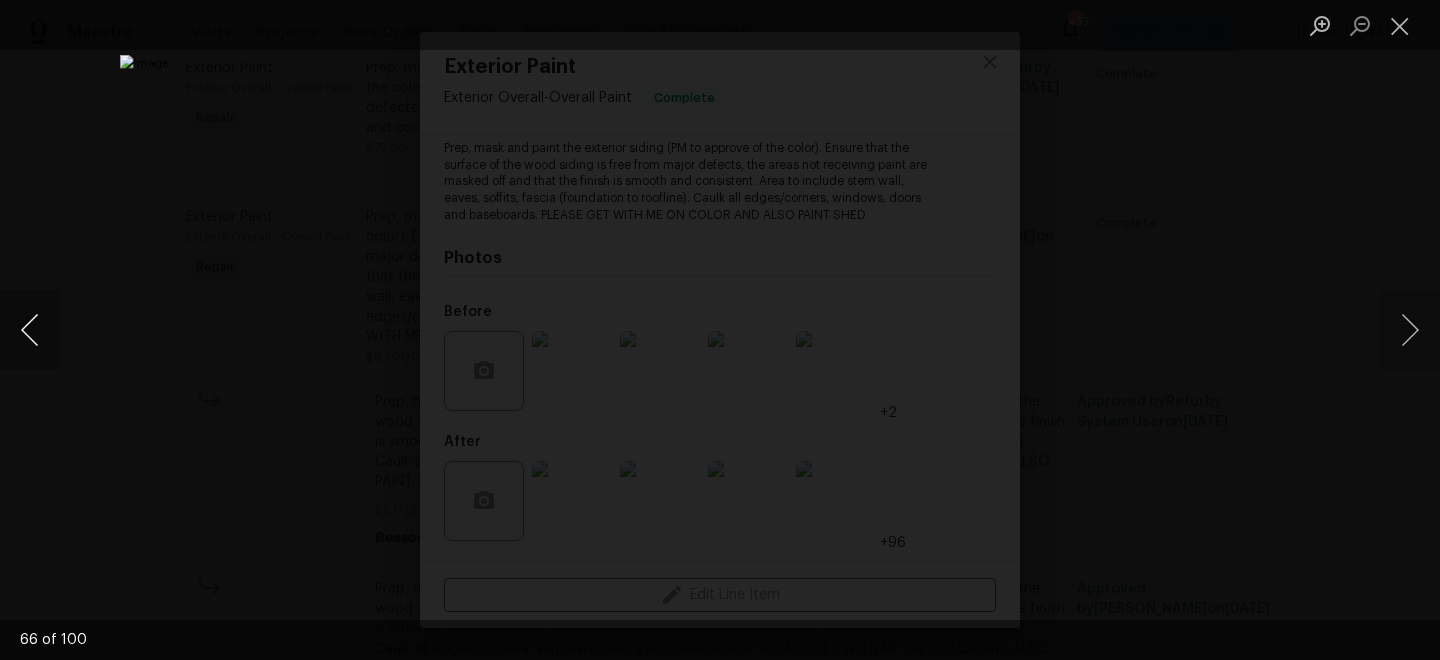 click at bounding box center (30, 330) 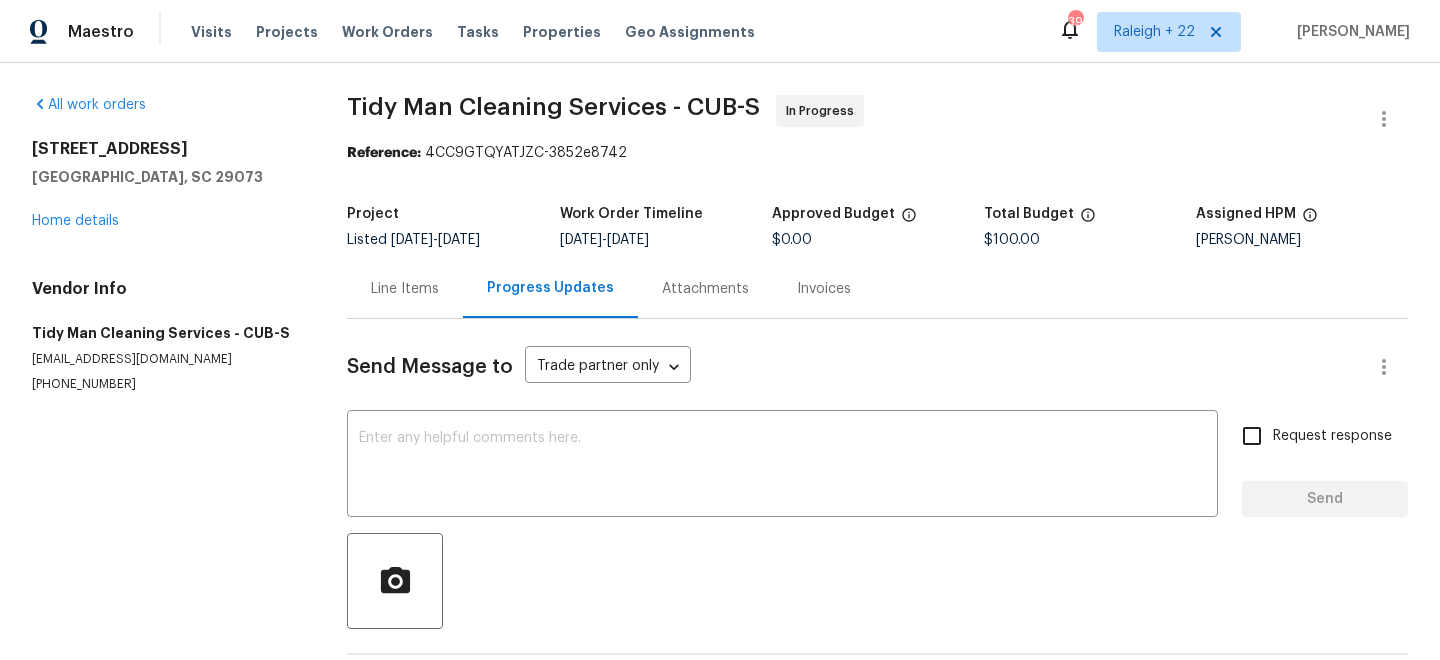 scroll, scrollTop: 0, scrollLeft: 0, axis: both 